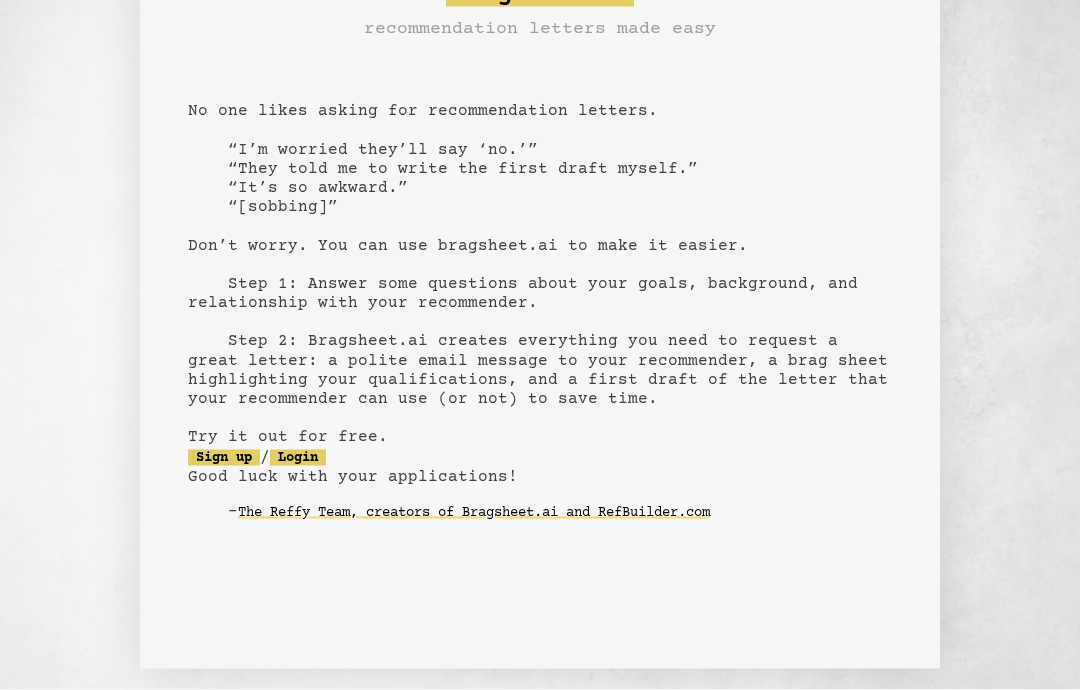 scroll, scrollTop: 82, scrollLeft: 0, axis: vertical 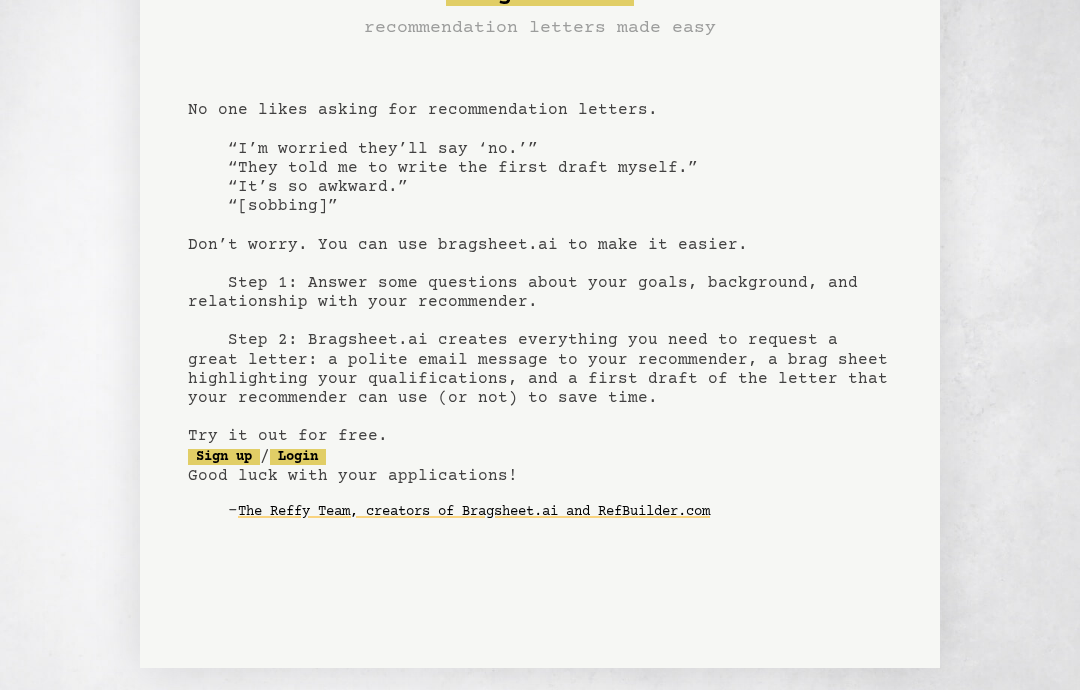 click on "Sign up" at bounding box center [224, 457] 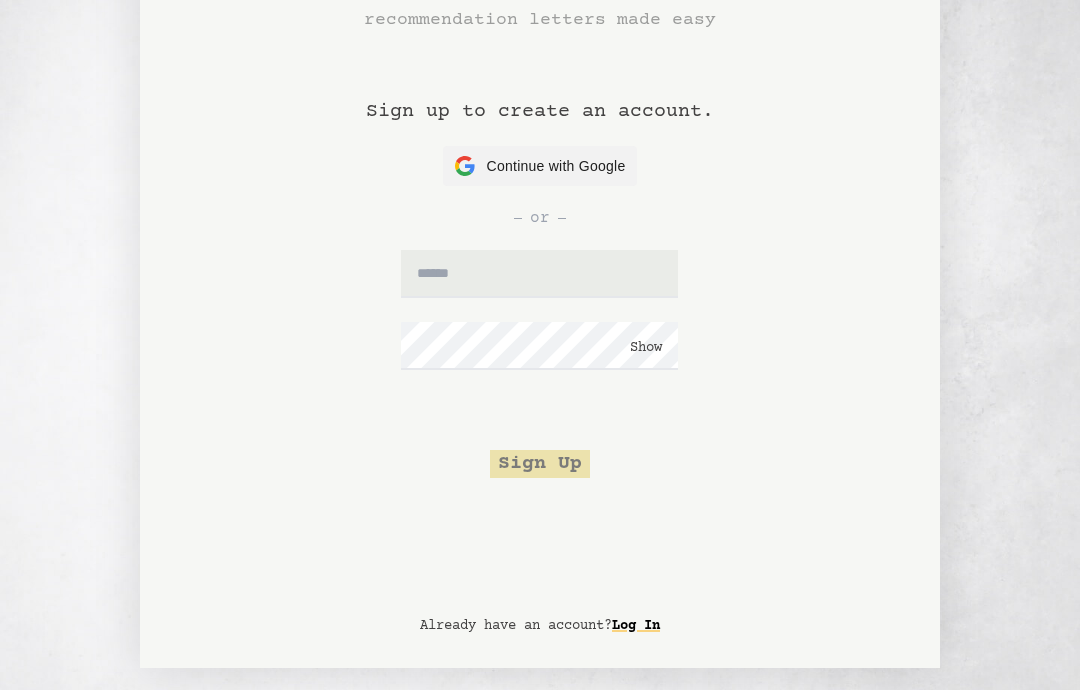 scroll, scrollTop: 0, scrollLeft: 0, axis: both 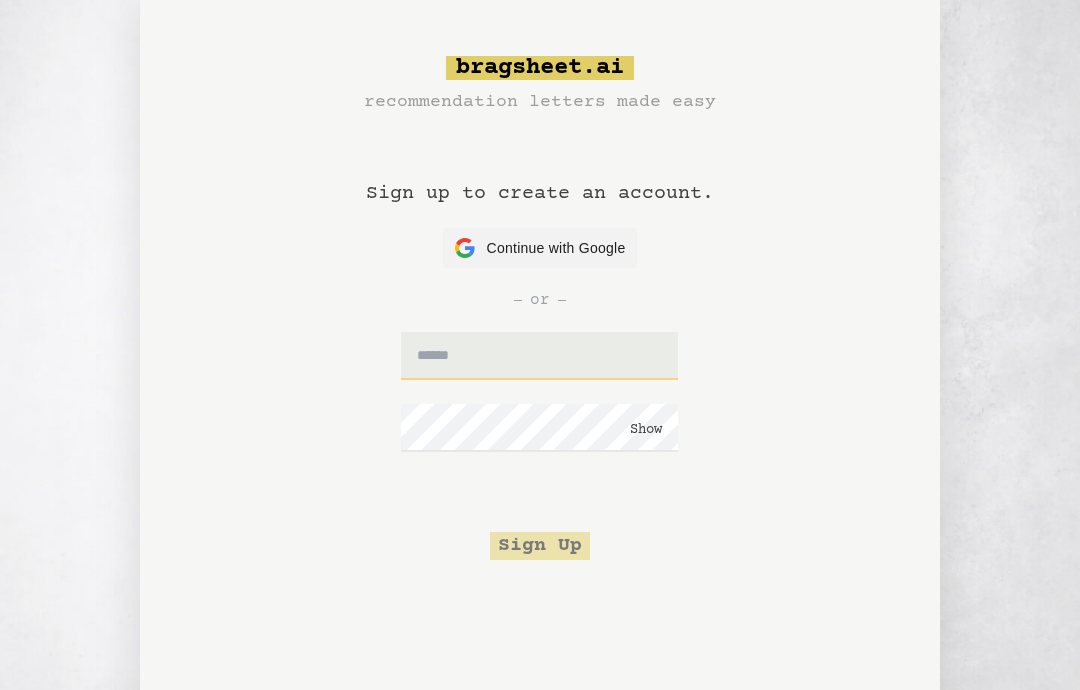 click at bounding box center (539, 356) 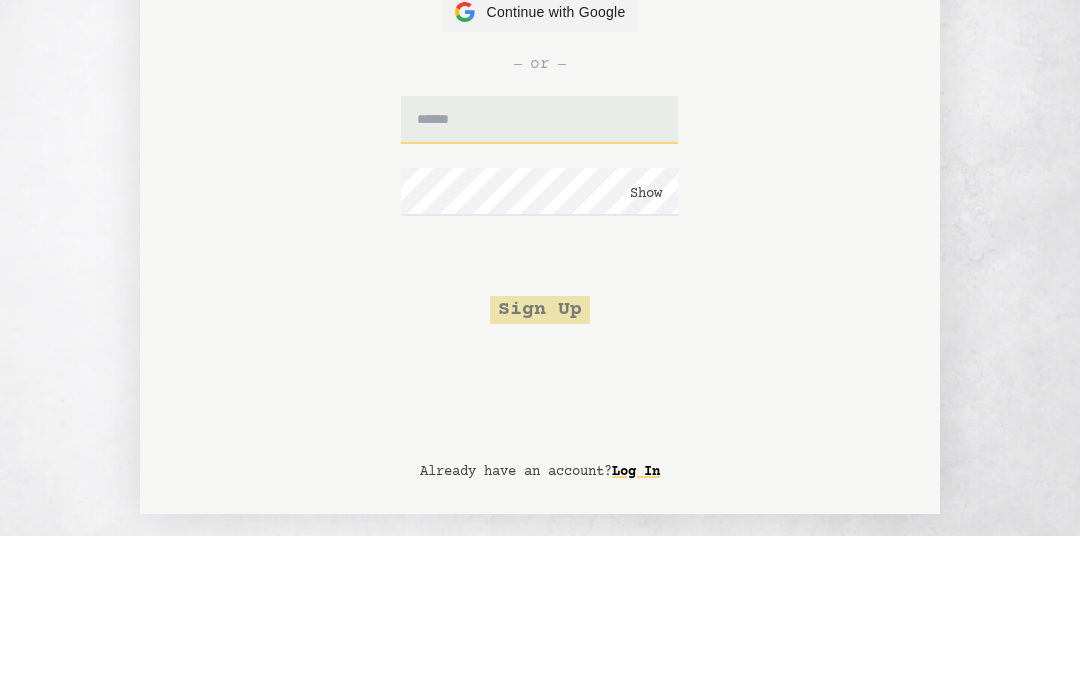 type on "**********" 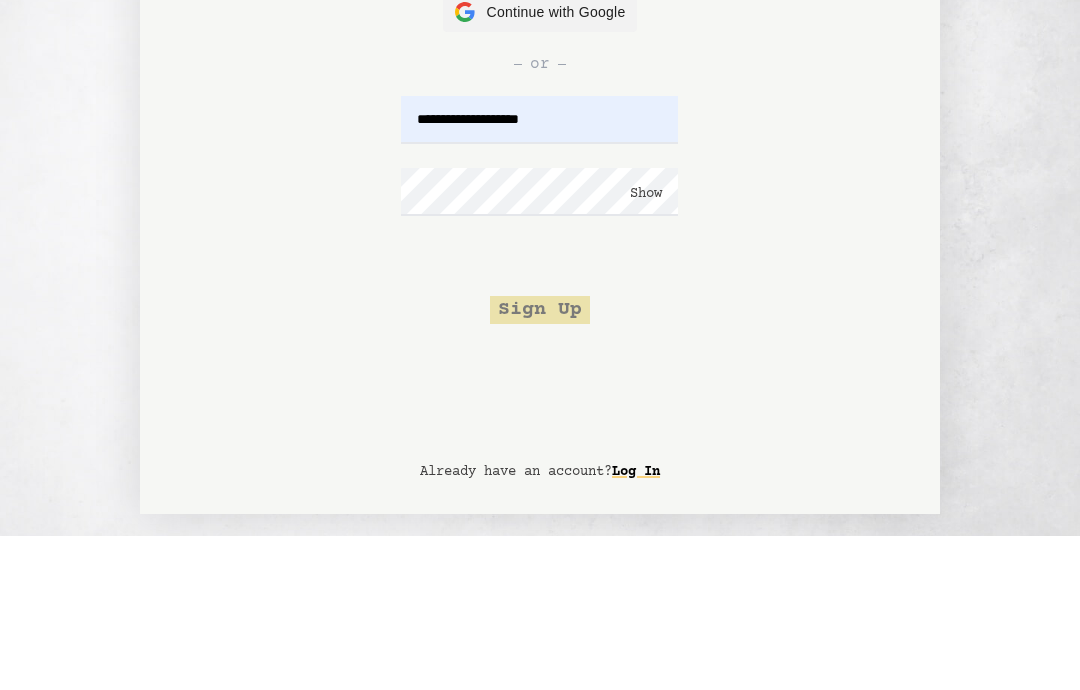 scroll, scrollTop: 124, scrollLeft: 0, axis: vertical 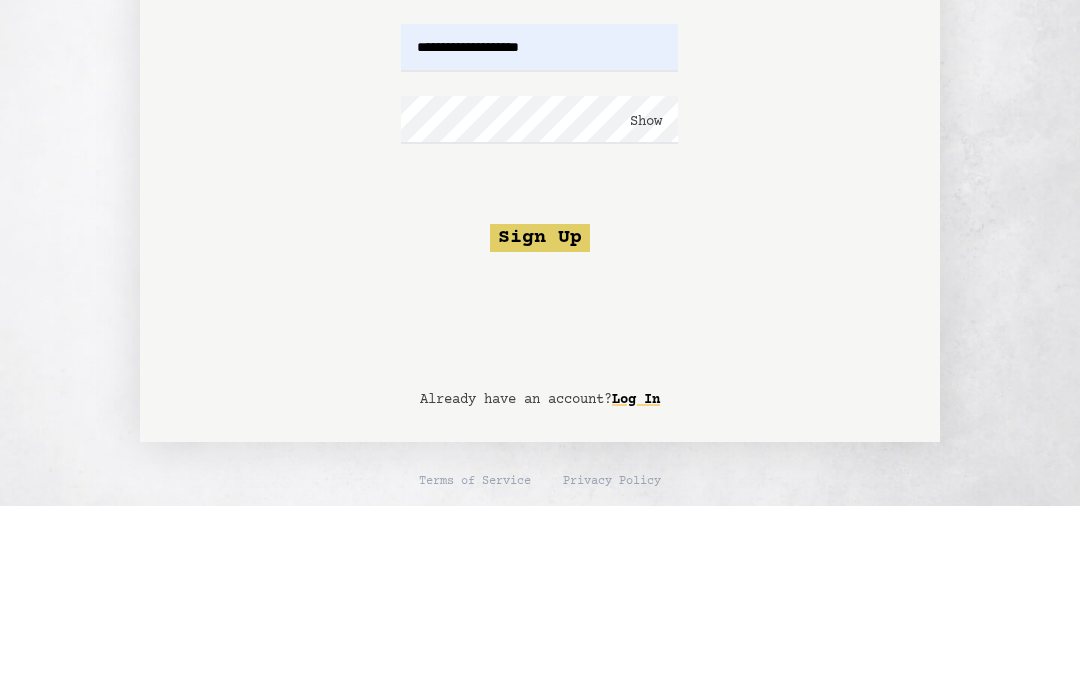 click on "Show" at bounding box center [646, 306] 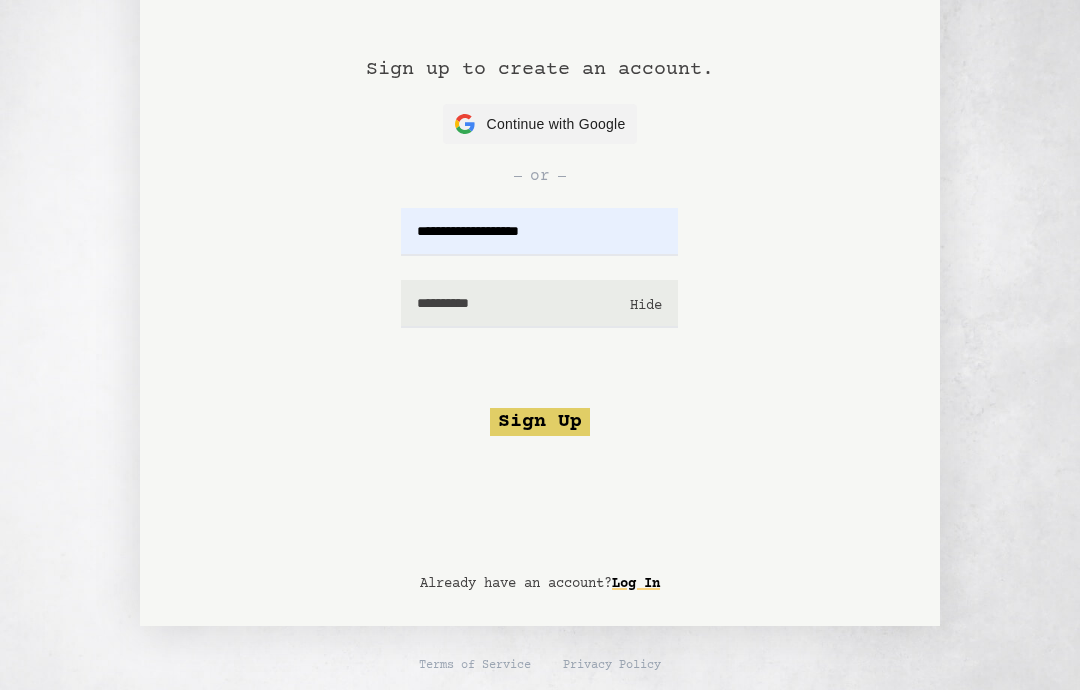 click on "Sign Up" at bounding box center (540, 422) 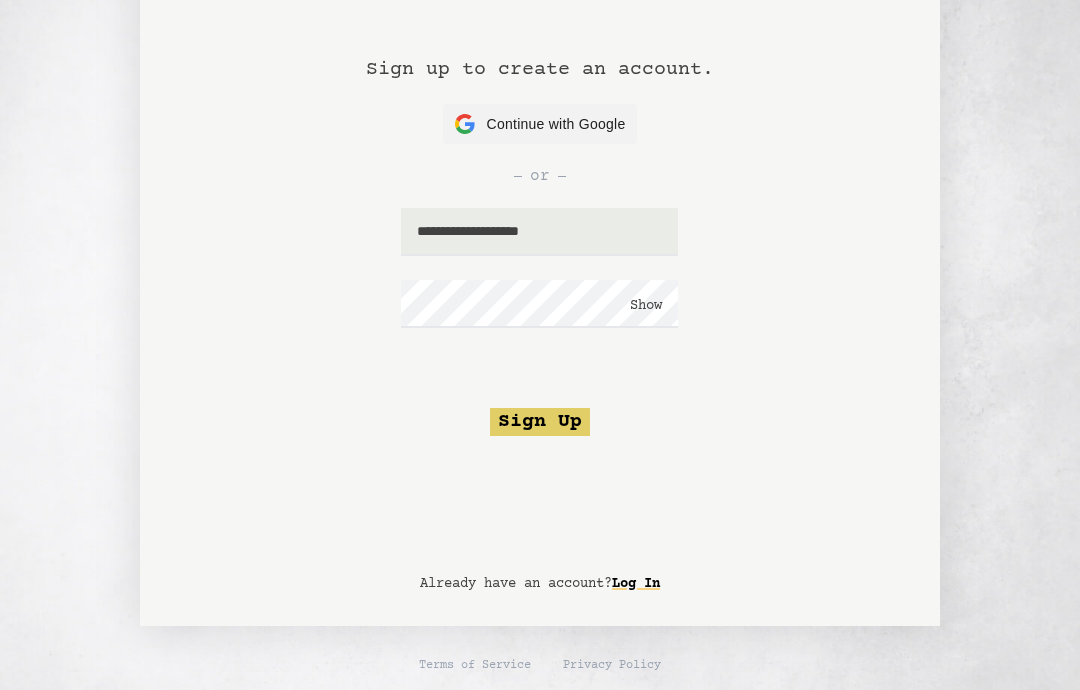 scroll, scrollTop: 0, scrollLeft: 0, axis: both 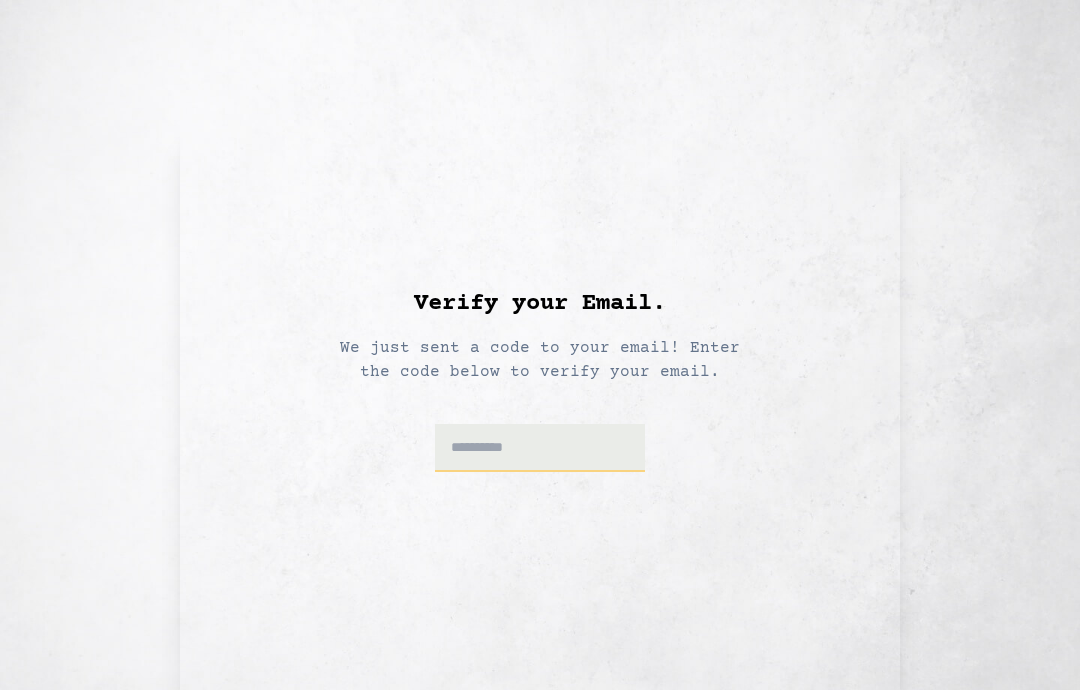 click at bounding box center [540, 448] 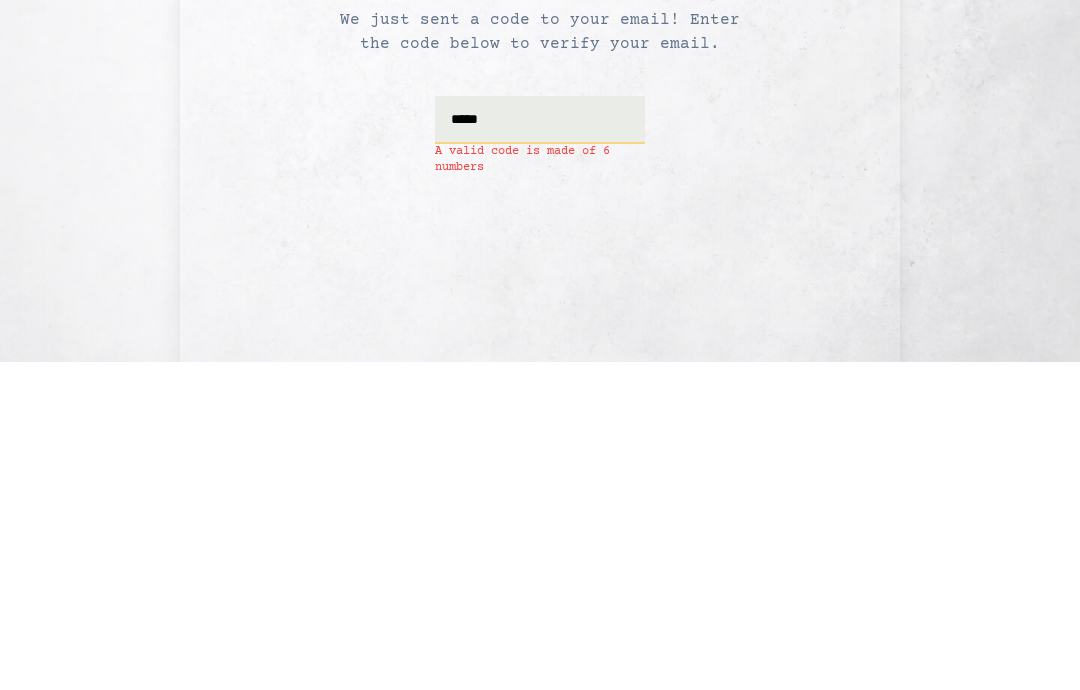type on "******" 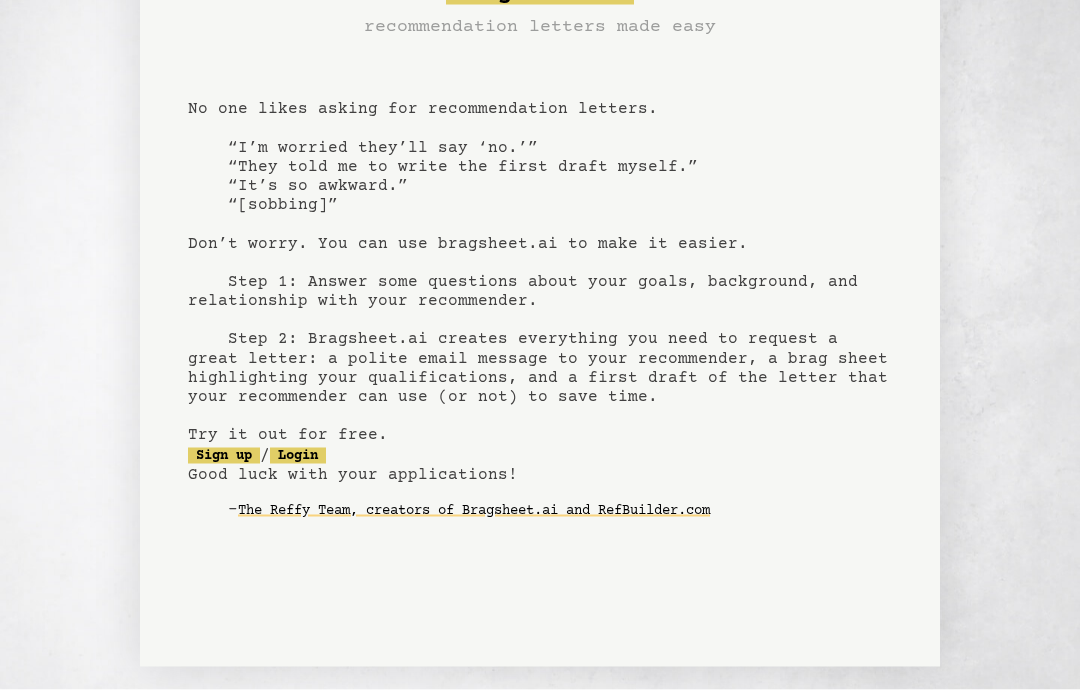 scroll, scrollTop: 124, scrollLeft: 0, axis: vertical 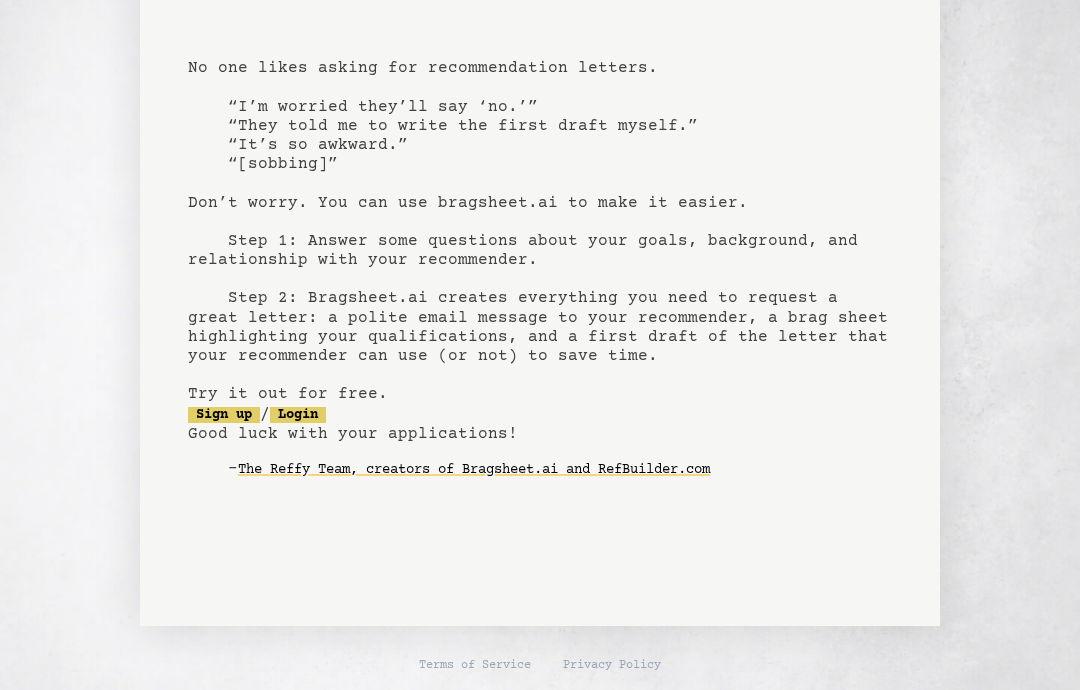click on "Login" 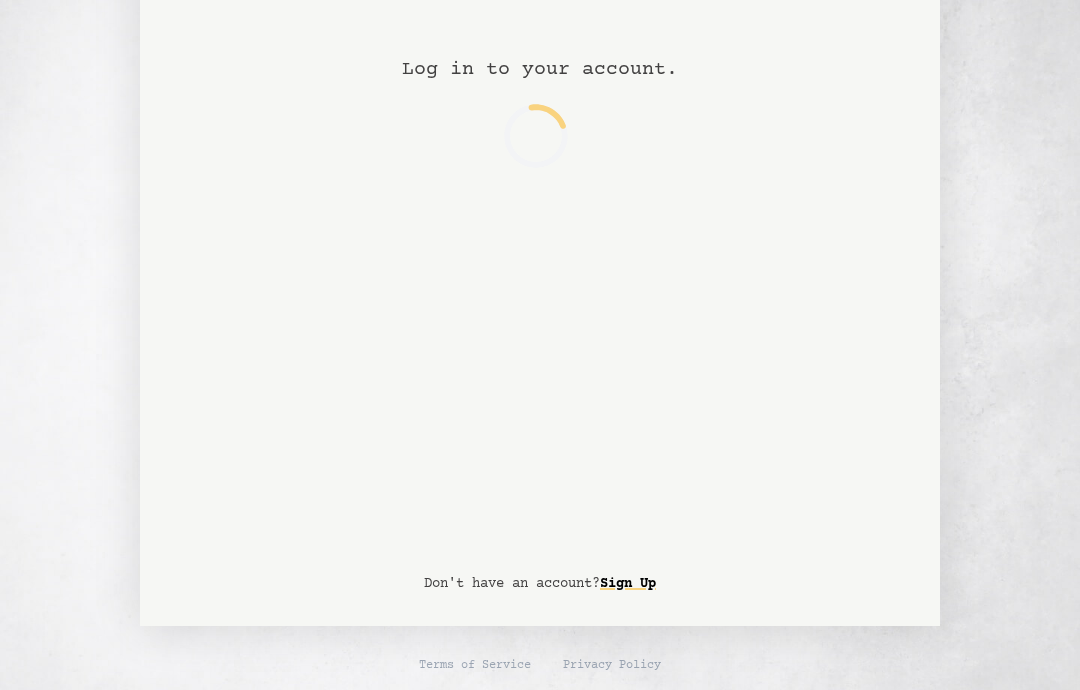 scroll, scrollTop: 0, scrollLeft: 0, axis: both 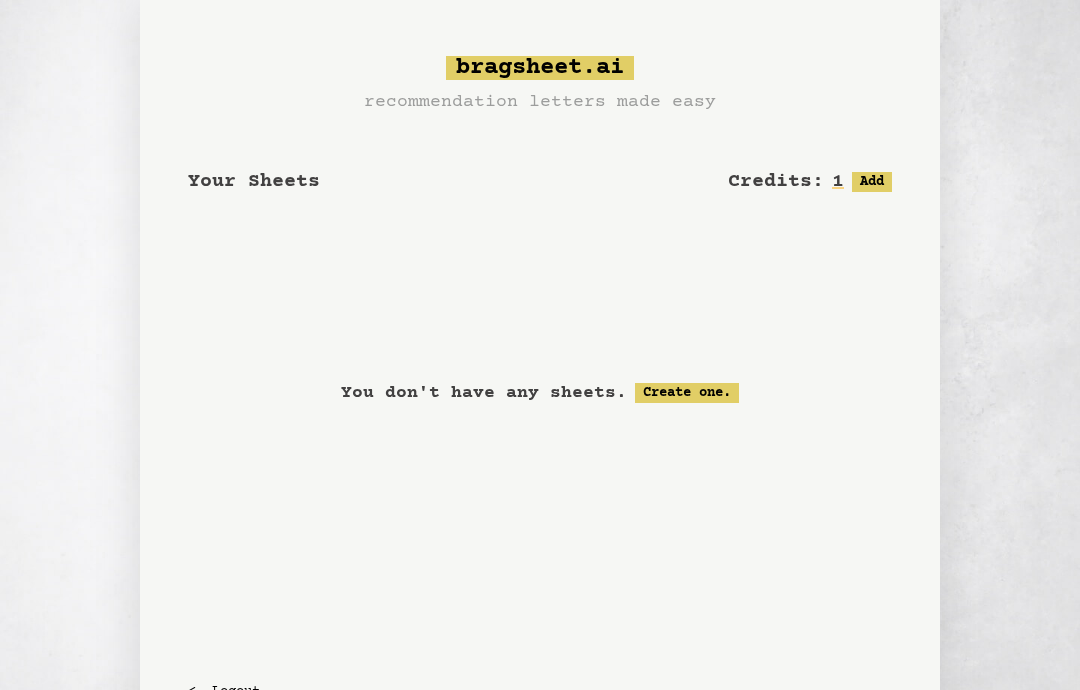 click on "Create one." at bounding box center (687, 393) 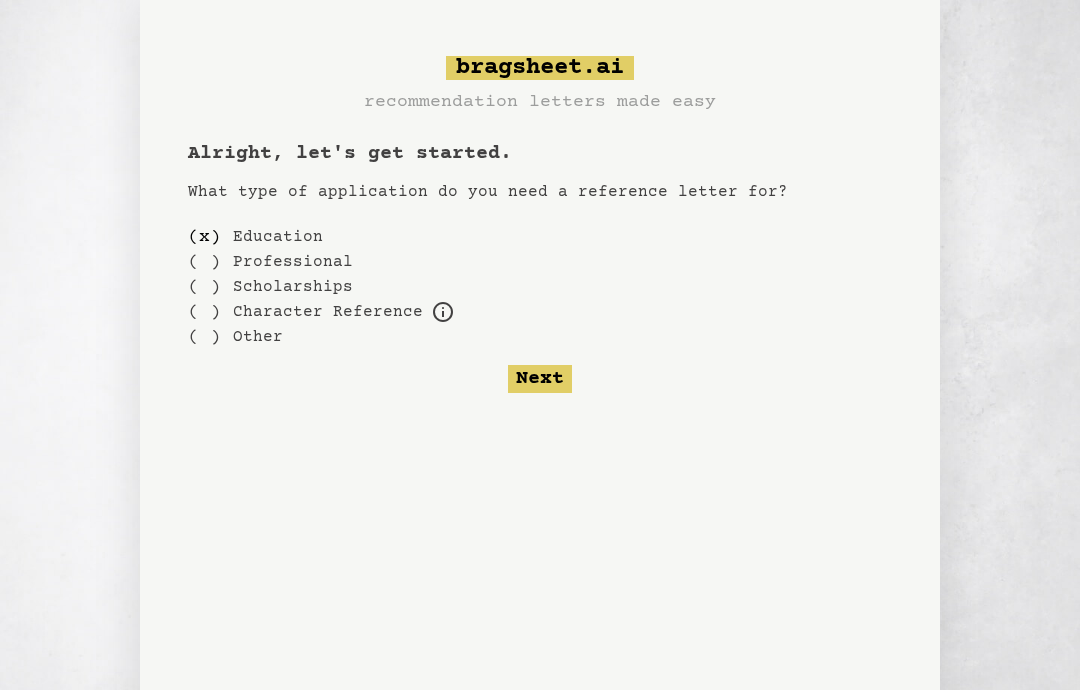 click on "(    )" at bounding box center [204, 261] 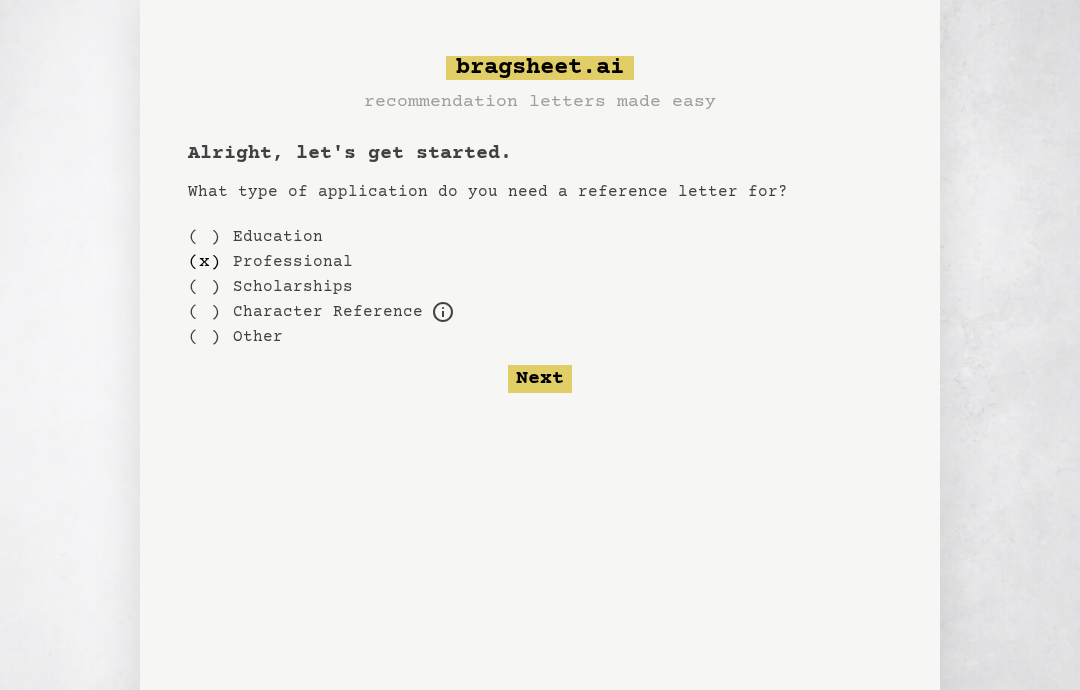 click on "Next" at bounding box center [540, 379] 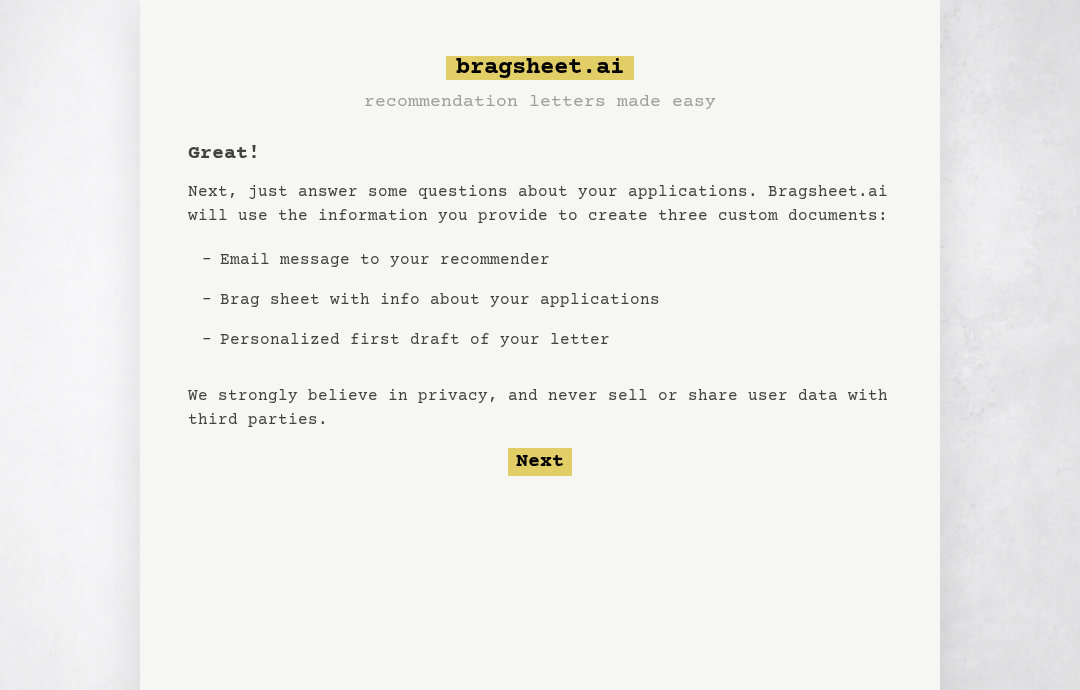 click on "Next" at bounding box center (540, 462) 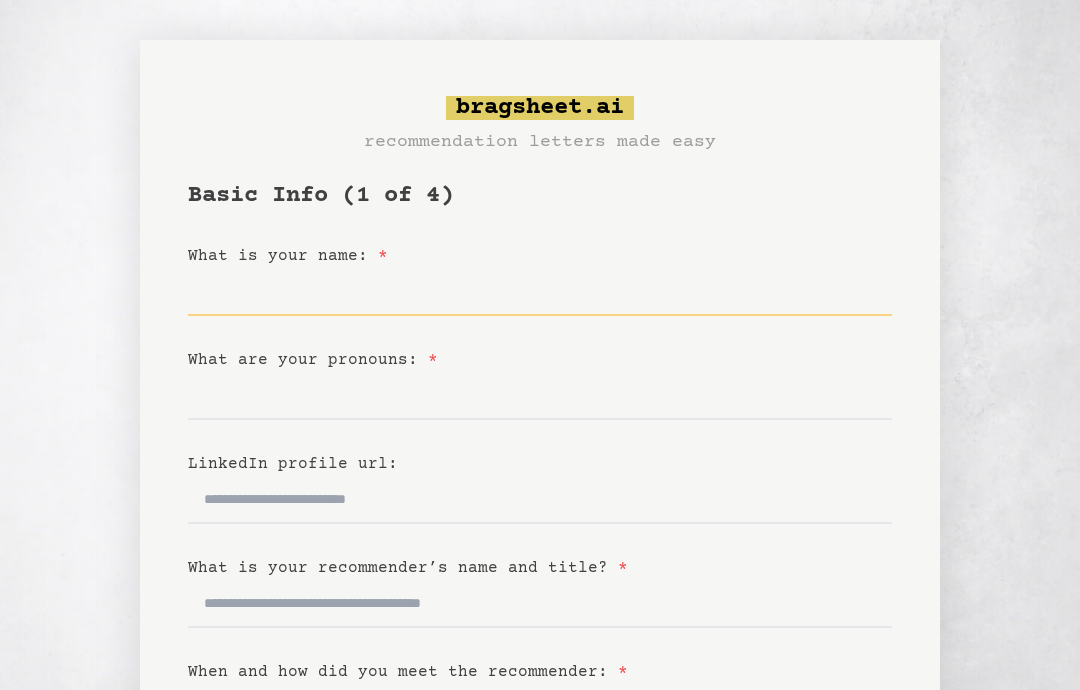 click on "What is your name:   *" at bounding box center [540, 292] 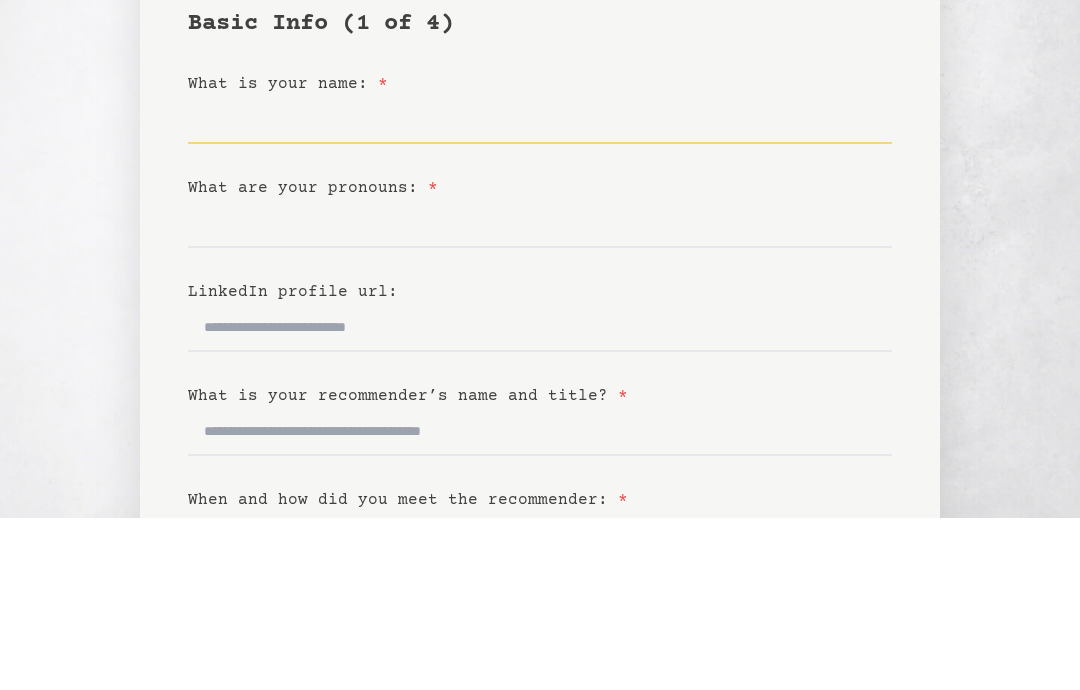 scroll, scrollTop: 73, scrollLeft: 0, axis: vertical 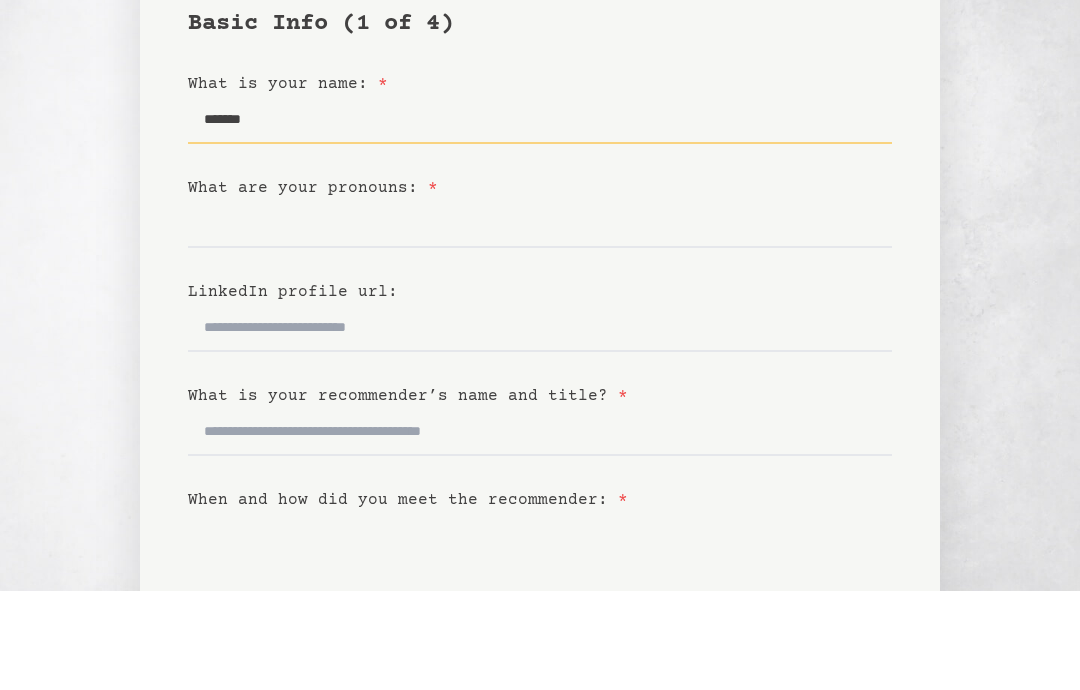 type on "*******" 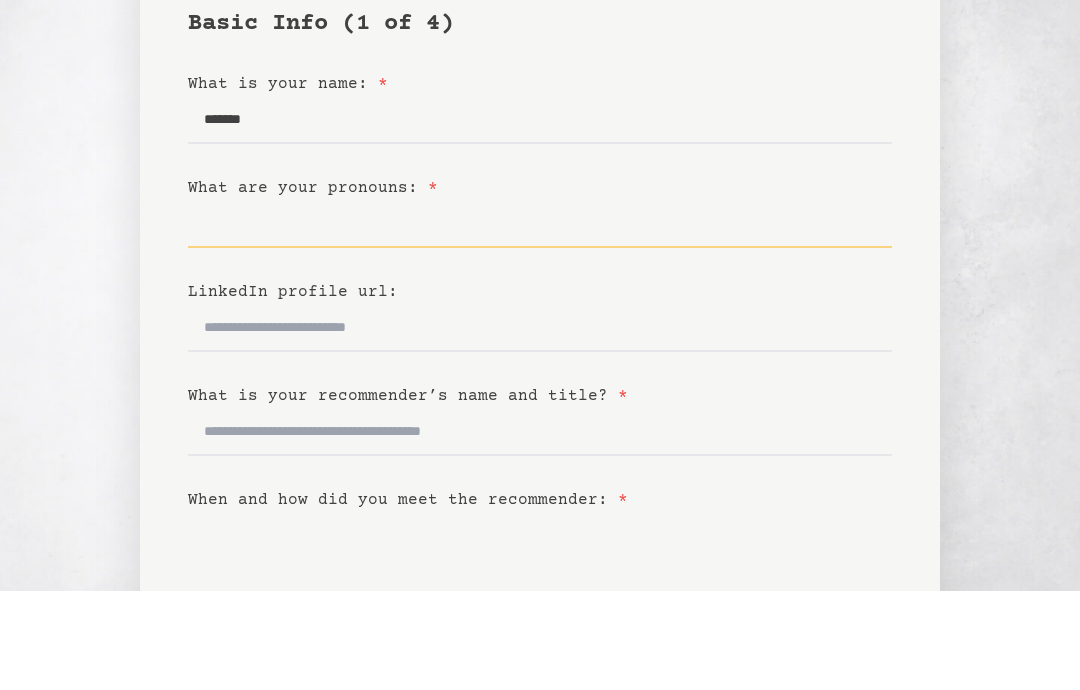 click on "What are your pronouns:   *" at bounding box center [540, 323] 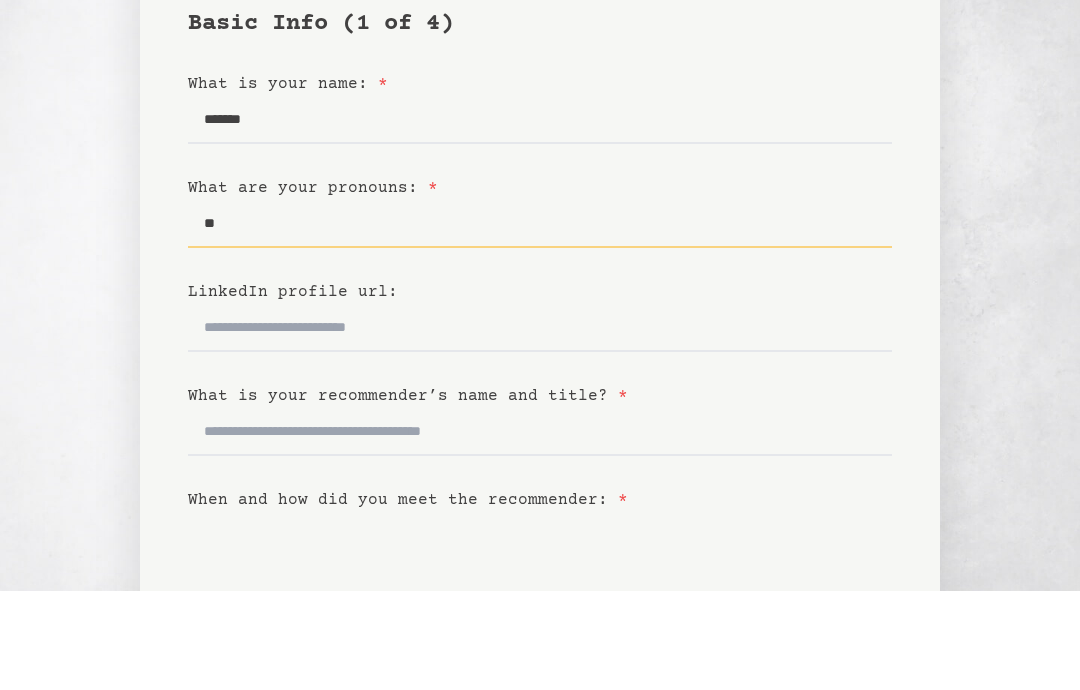 type on "*" 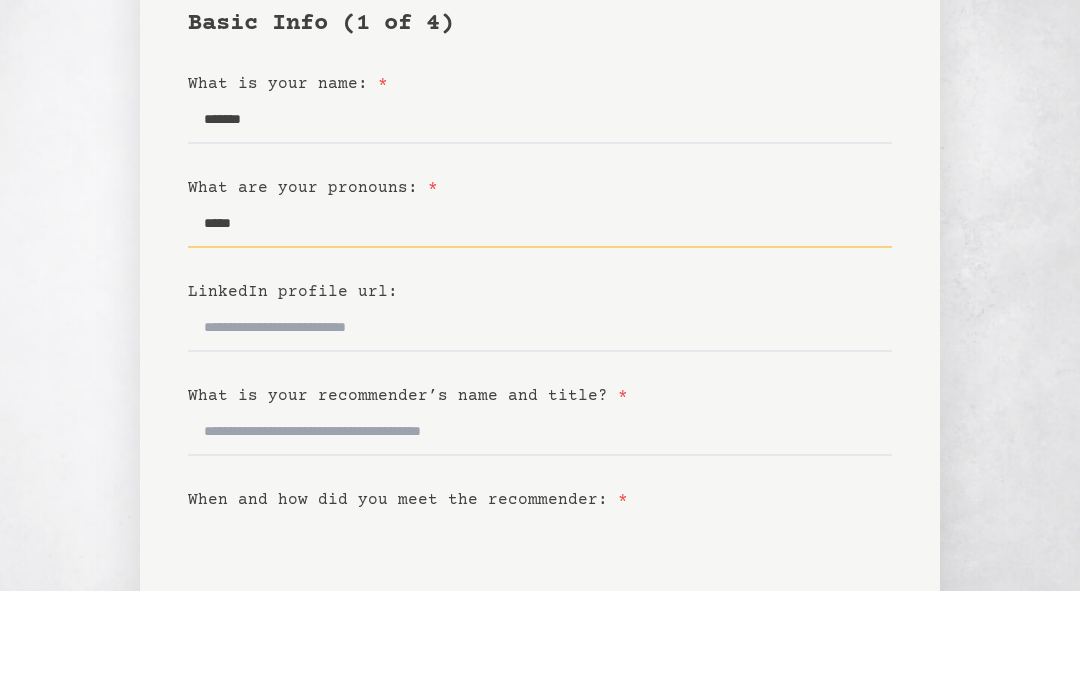 type on "*****" 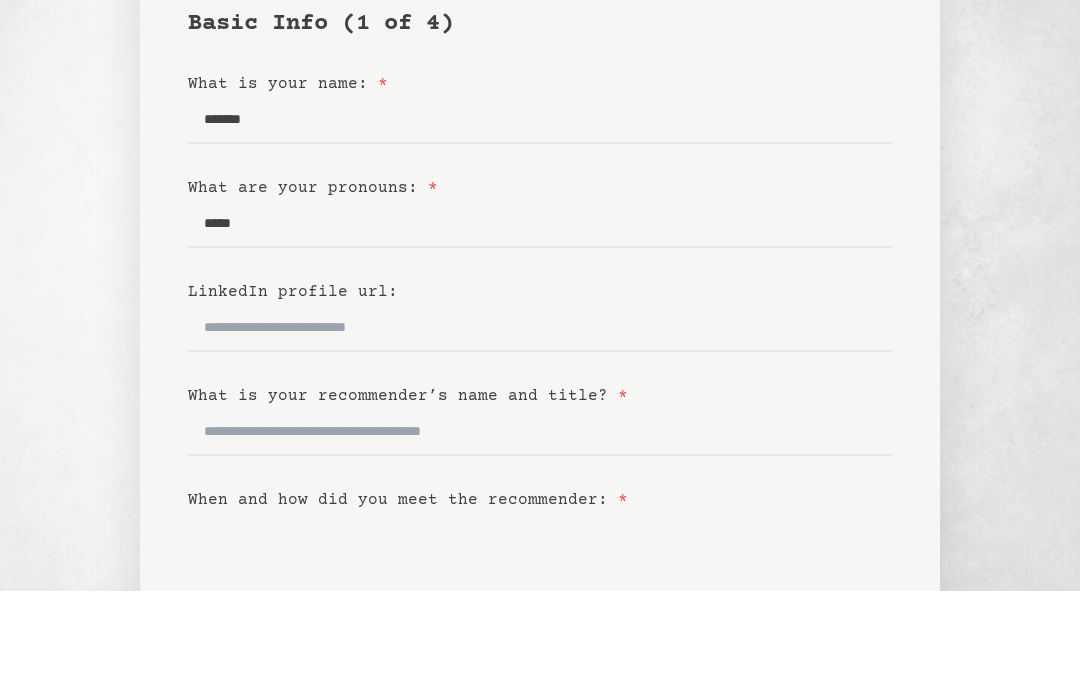 click on "*" at bounding box center [433, 287] 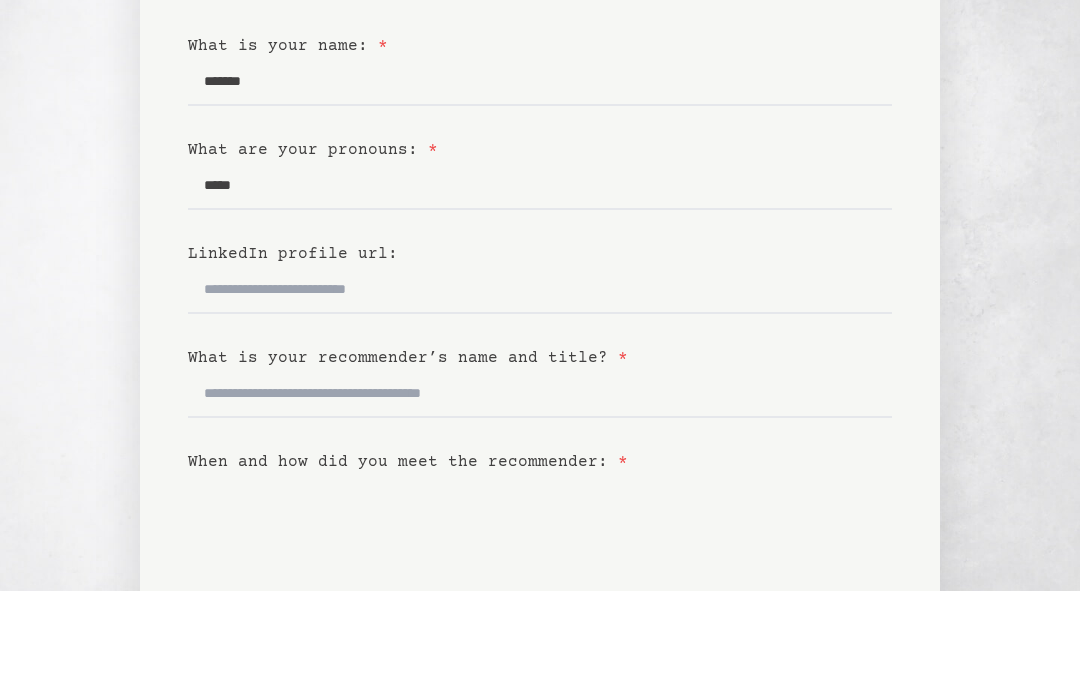 scroll, scrollTop: 210, scrollLeft: 0, axis: vertical 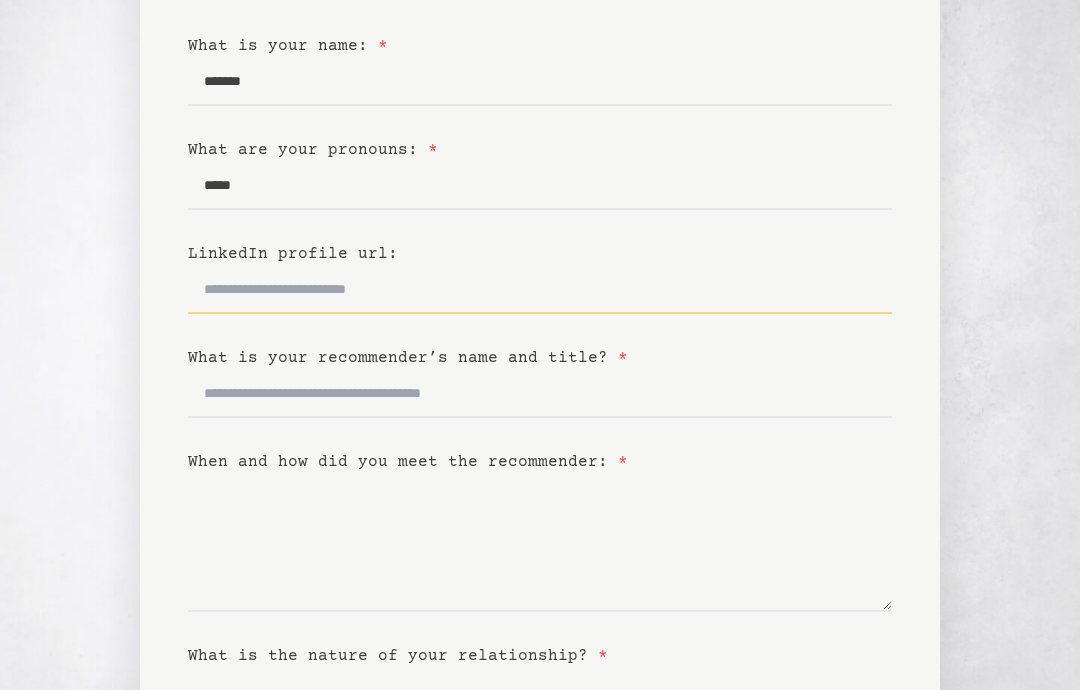 click on "LinkedIn profile url:" at bounding box center (540, 290) 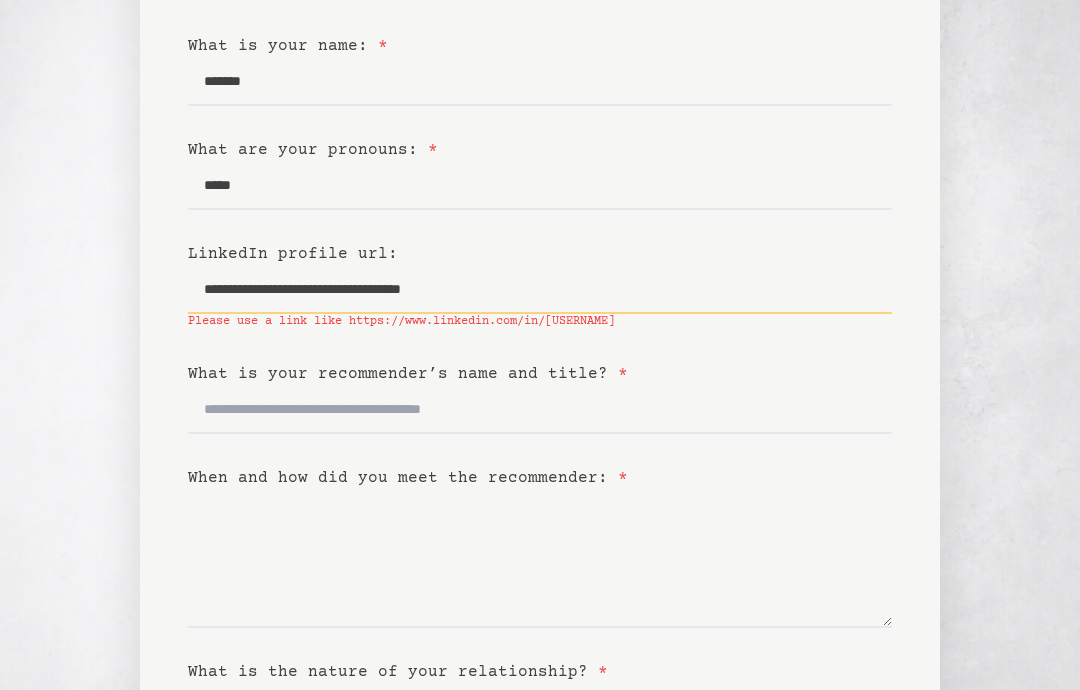 type on "**********" 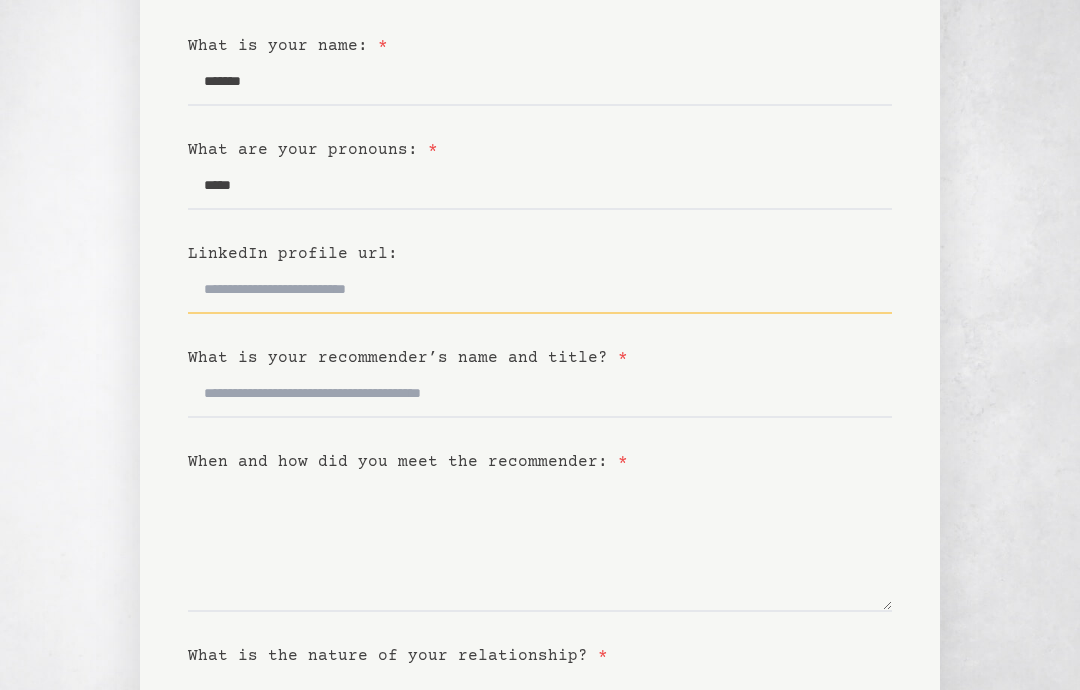 click on "LinkedIn profile url:" at bounding box center (540, 290) 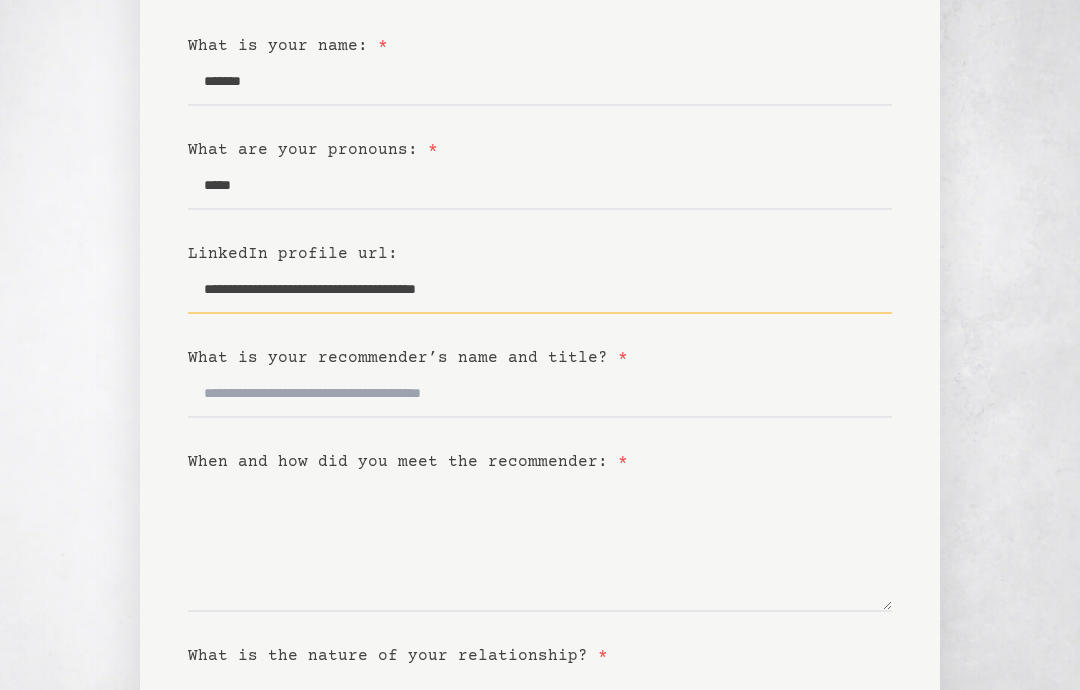 type on "**********" 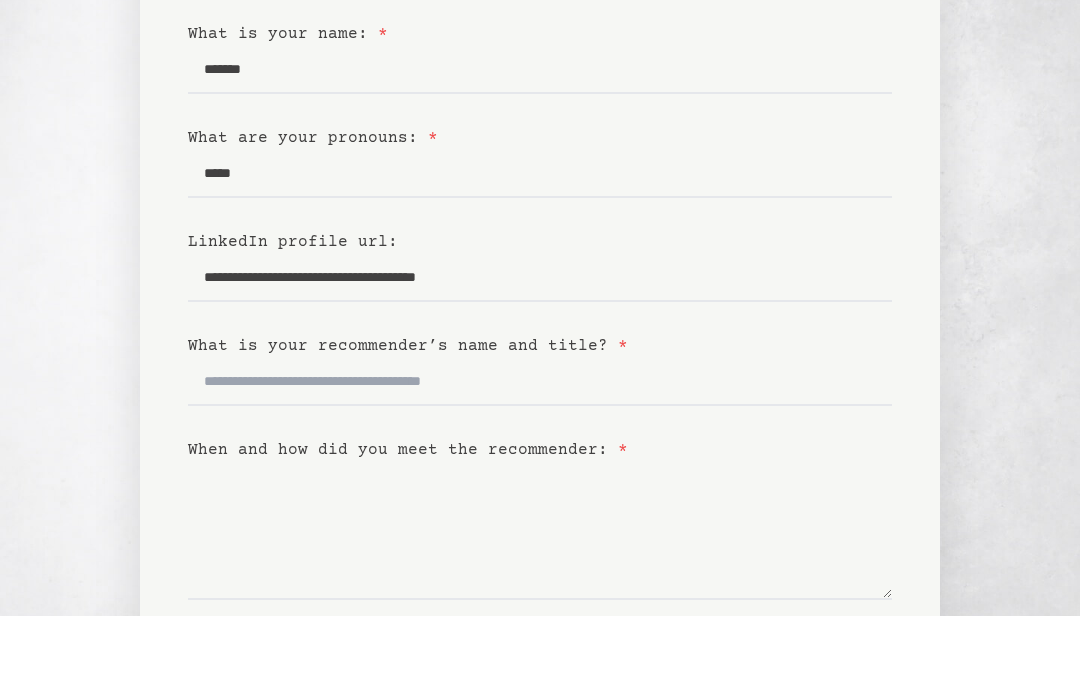 click on "What is your recommender’s name and title?   *" at bounding box center (540, 456) 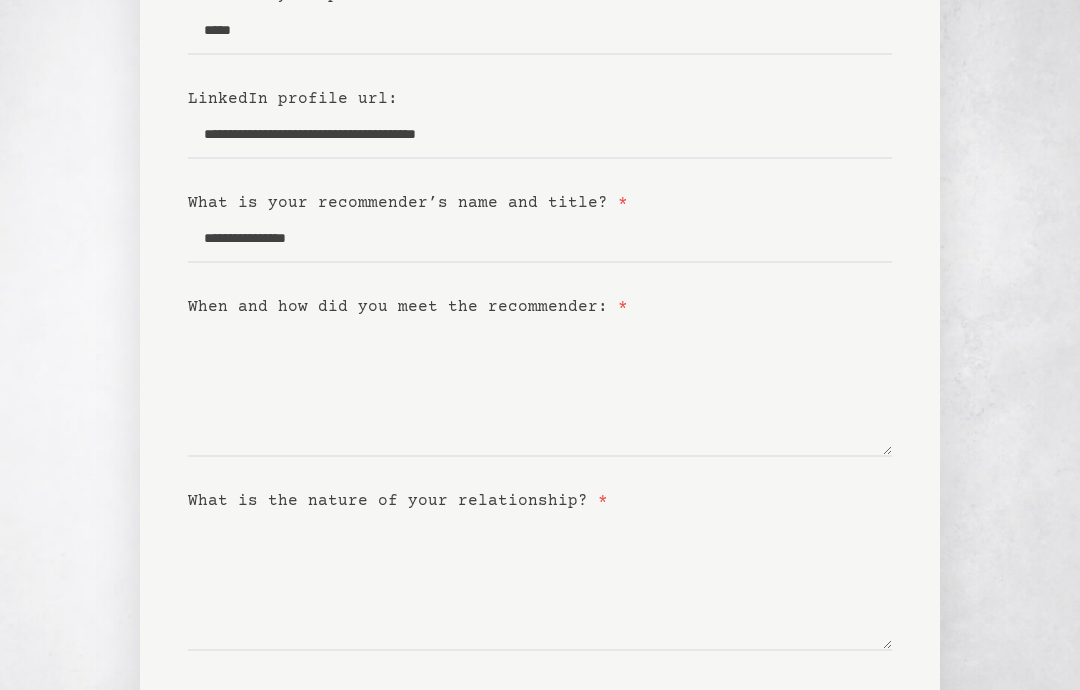 scroll, scrollTop: 369, scrollLeft: 0, axis: vertical 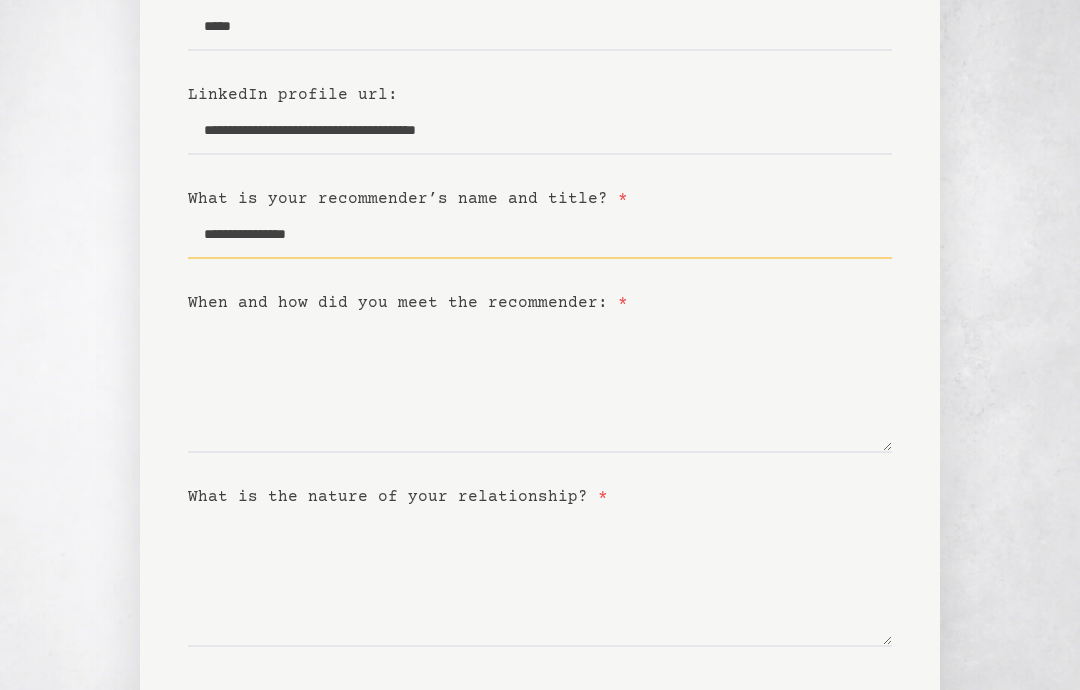 type on "**********" 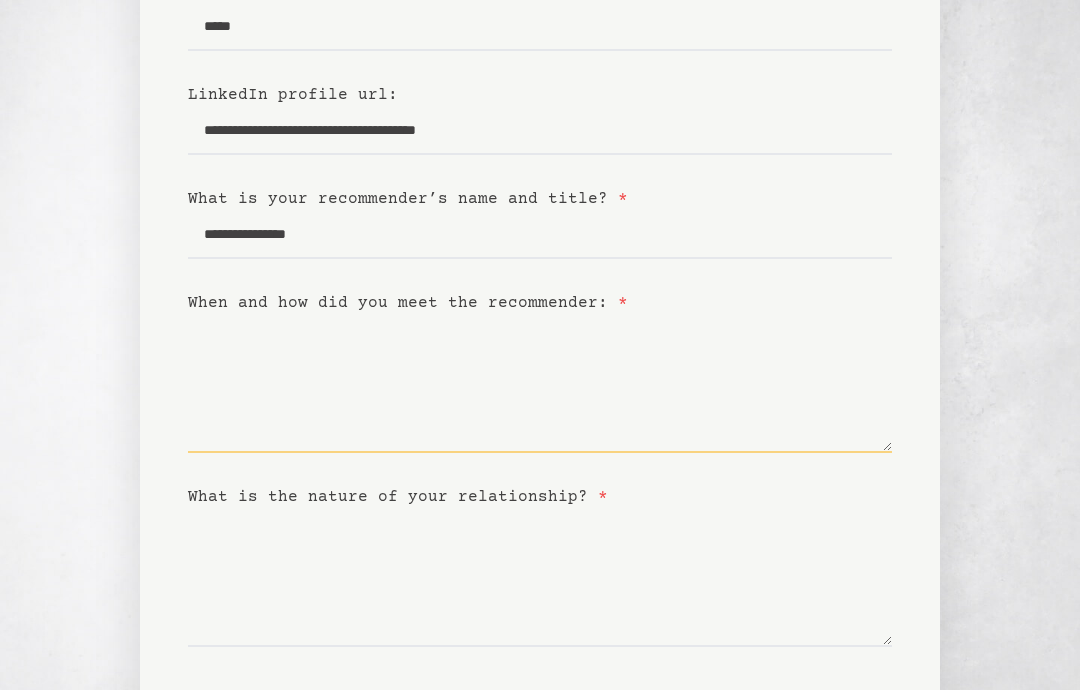 click on "When and how did you meet the recommender:   *" at bounding box center [540, 384] 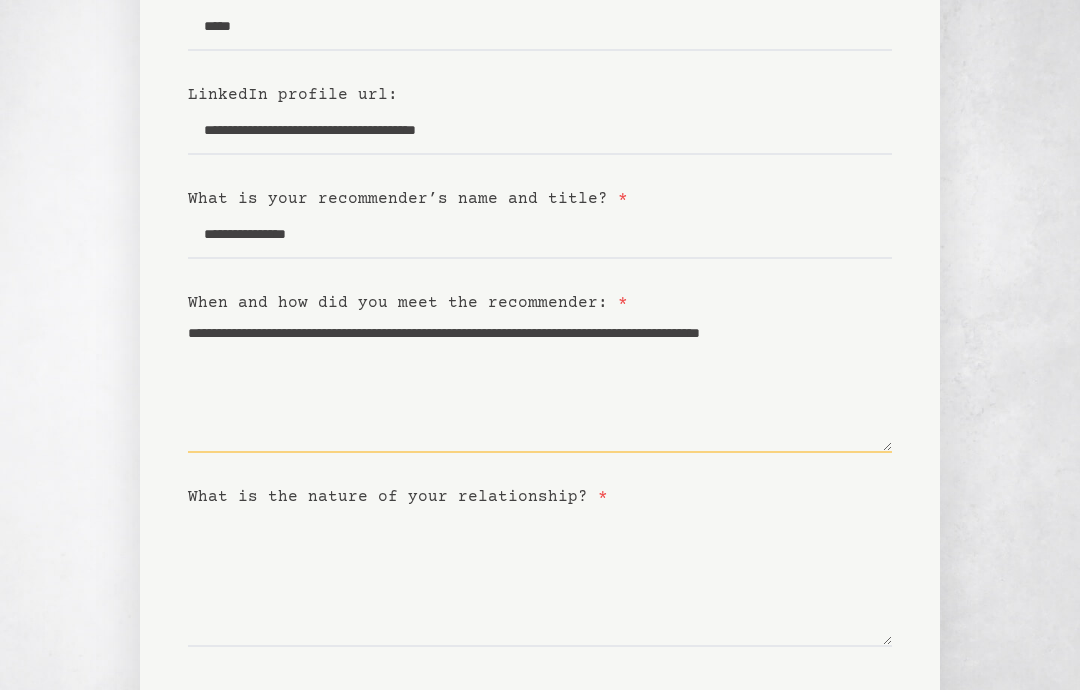 click on "**********" at bounding box center [540, 384] 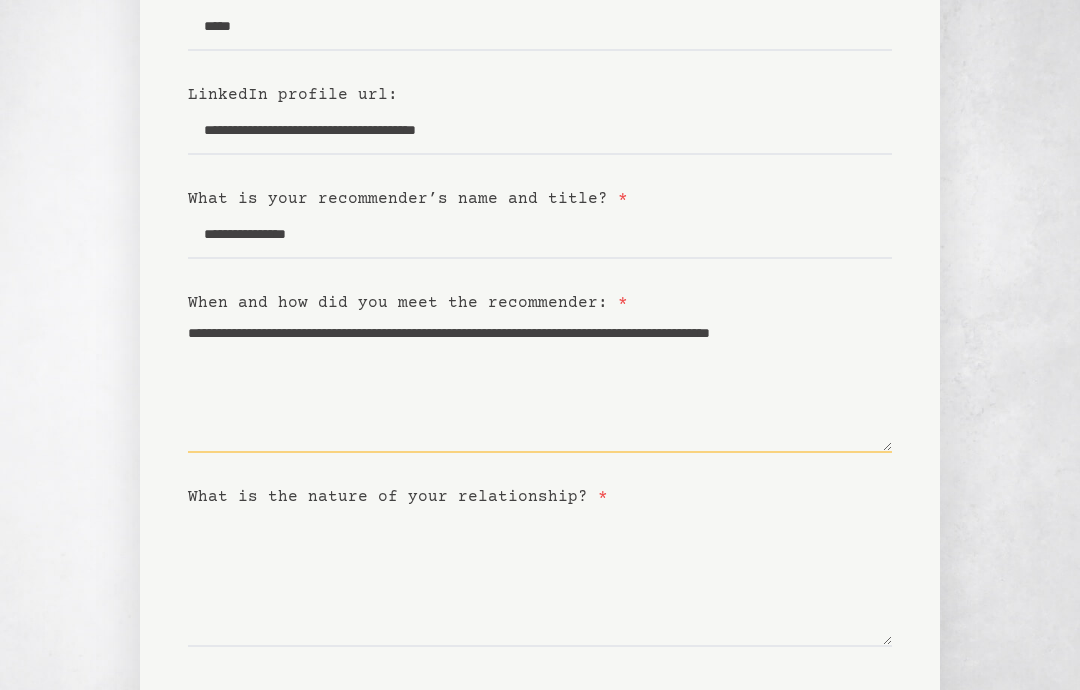 click on "**********" at bounding box center (540, 384) 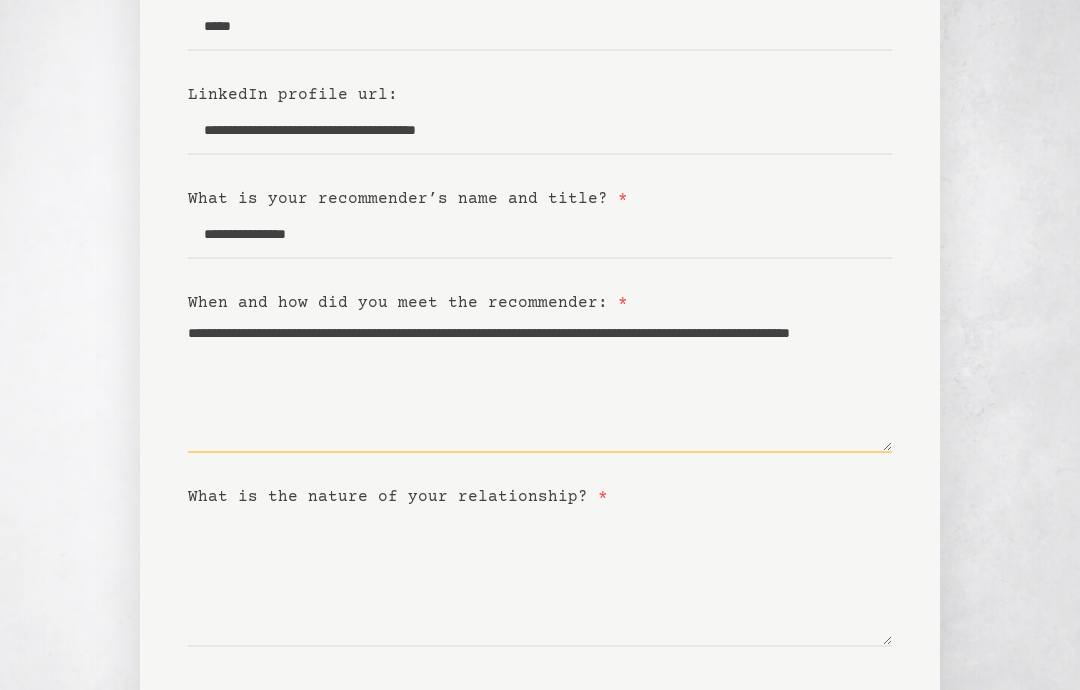 click on "**********" at bounding box center (540, 384) 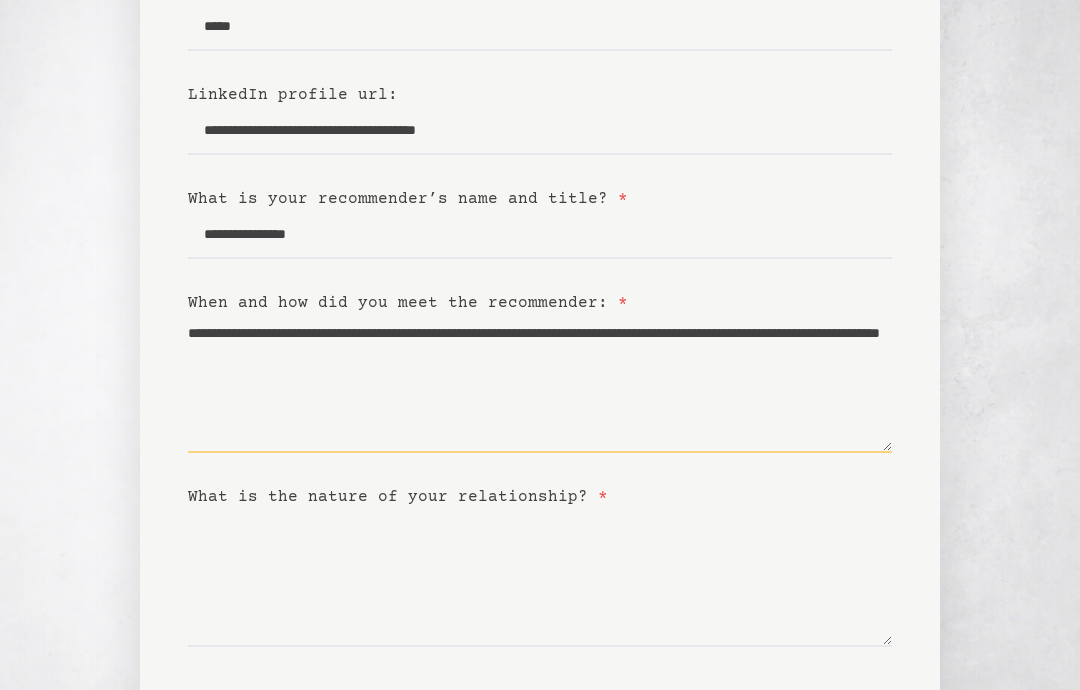 click on "**********" at bounding box center [540, 384] 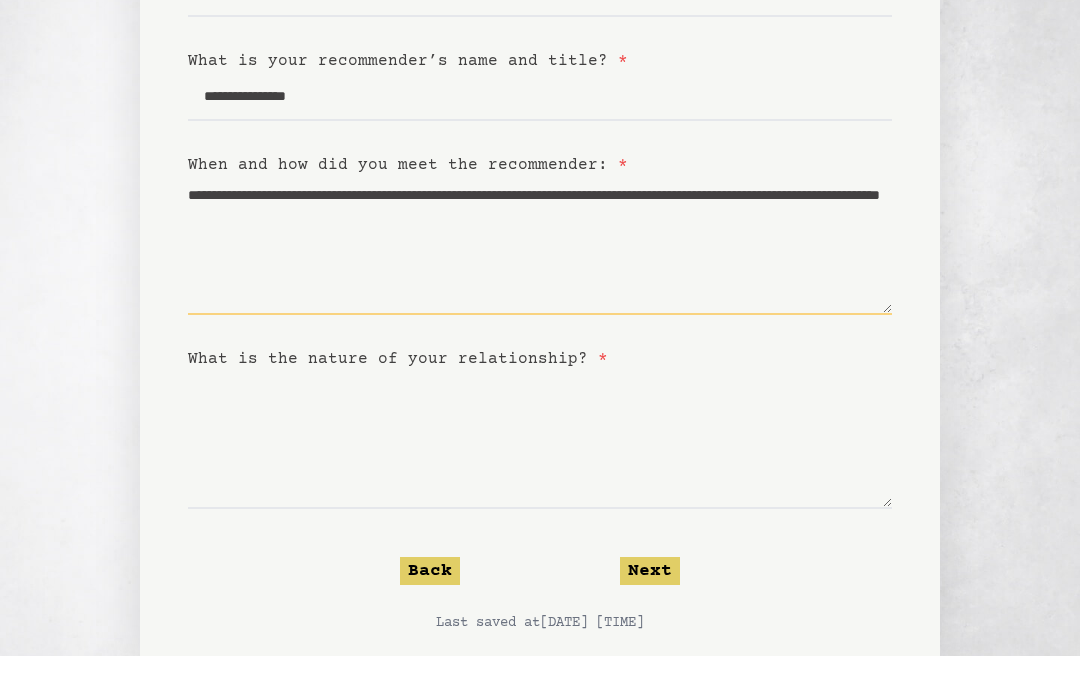 scroll, scrollTop: 481, scrollLeft: 0, axis: vertical 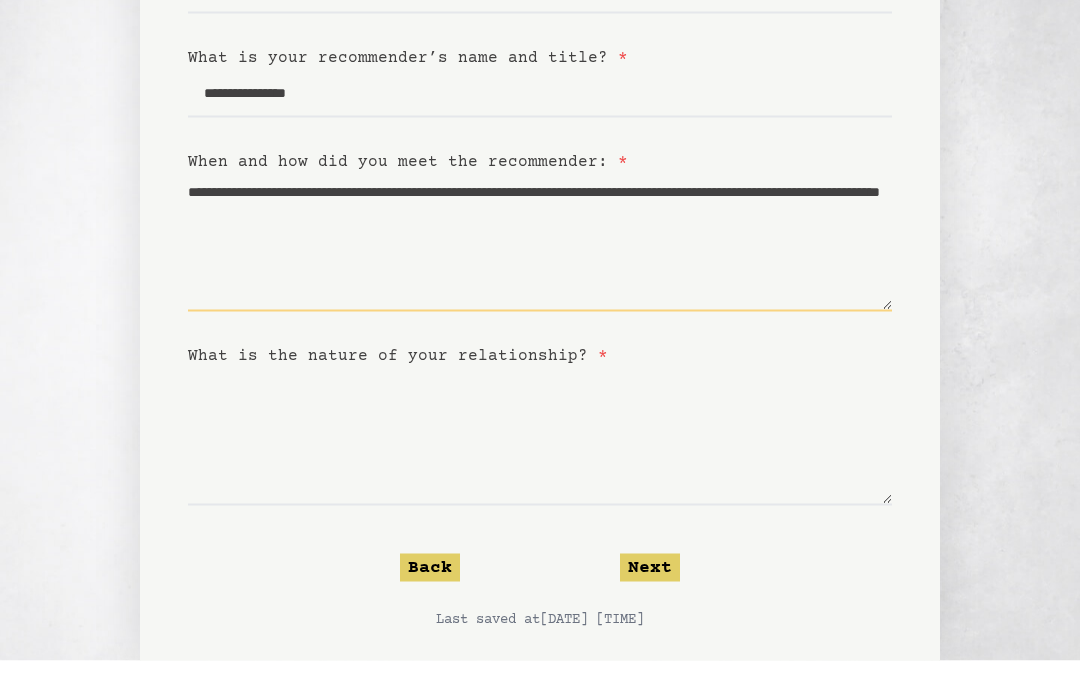 type on "**********" 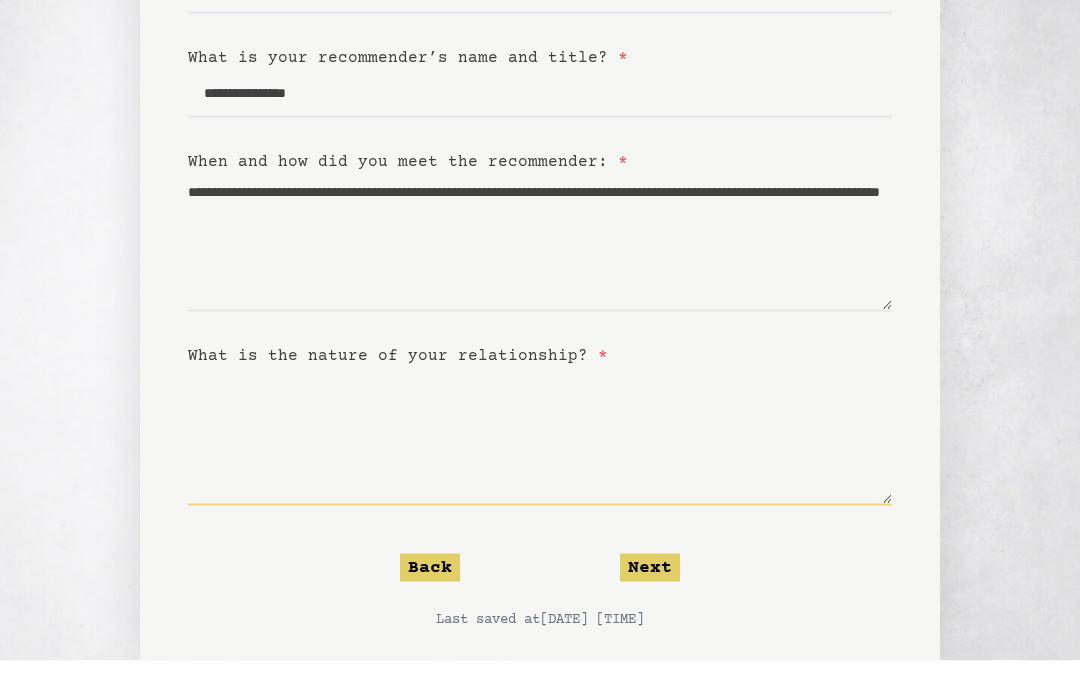 click on "What is the nature of your relationship?   *" at bounding box center (540, 466) 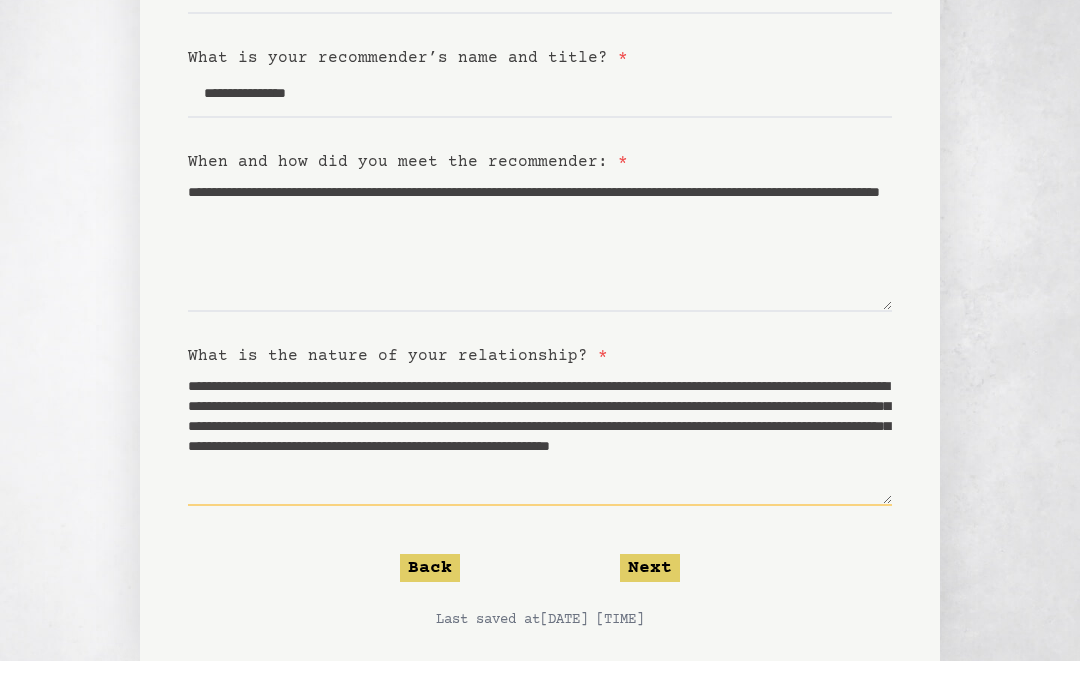 scroll, scrollTop: 10, scrollLeft: 0, axis: vertical 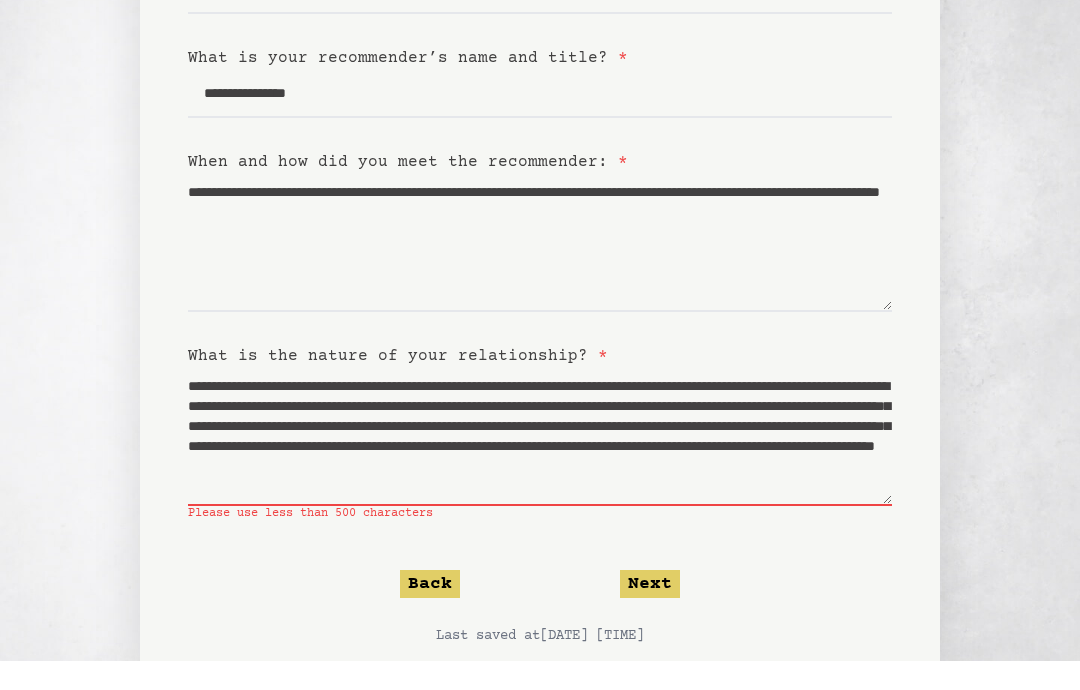 click on "What is the nature of your relationship?   *" at bounding box center [398, 385] 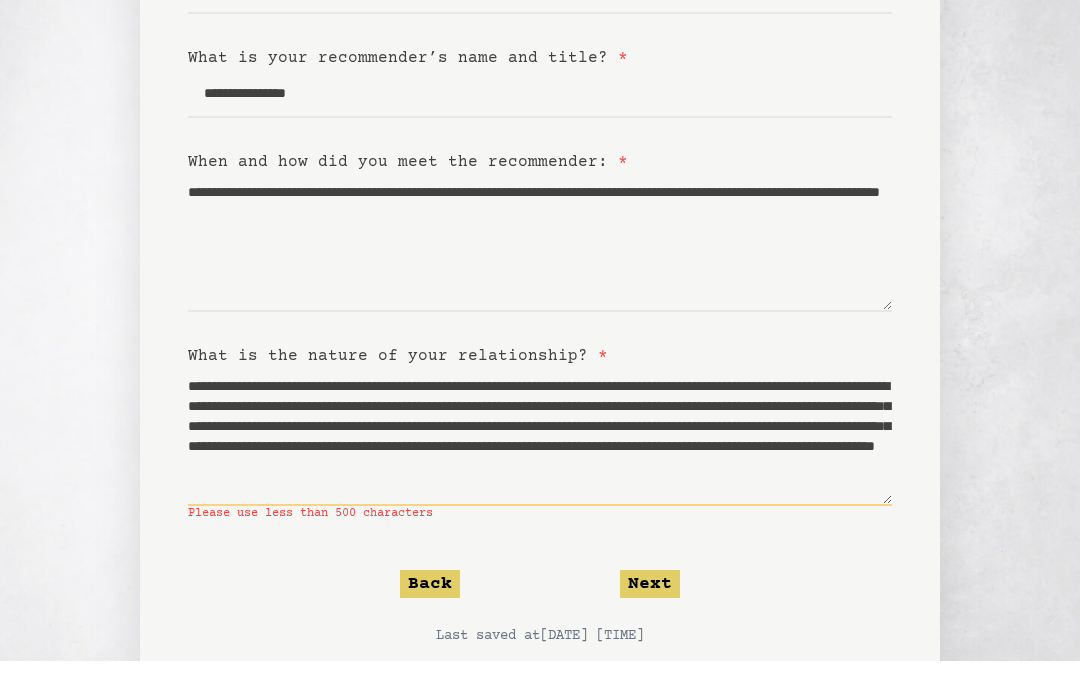 click on "**********" at bounding box center (540, 466) 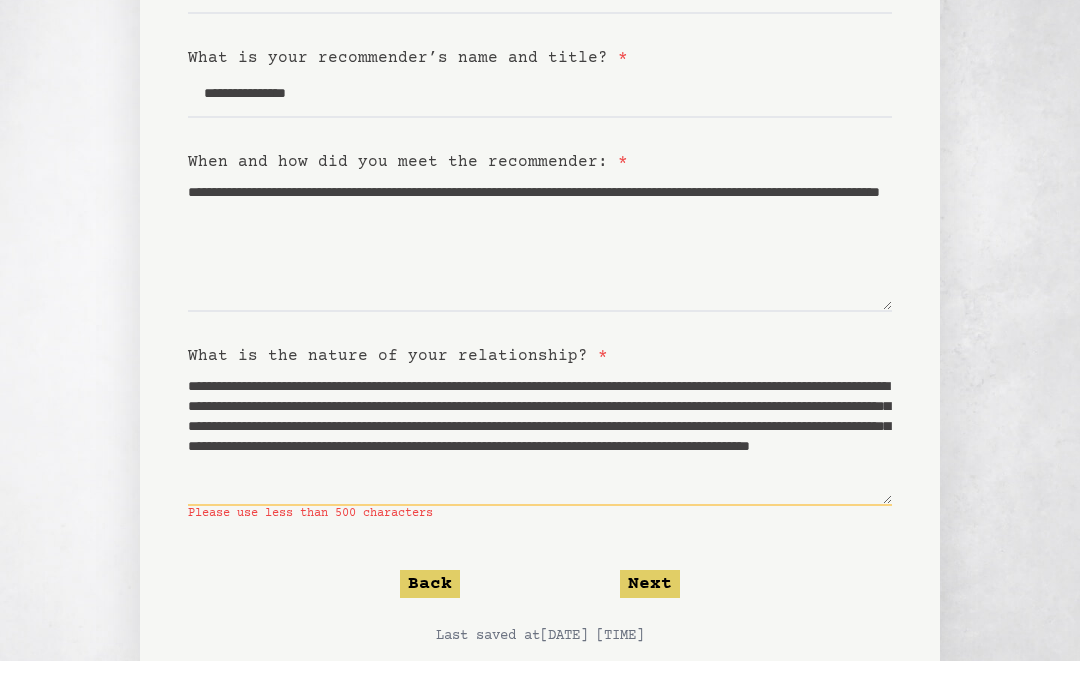 scroll, scrollTop: 20, scrollLeft: 0, axis: vertical 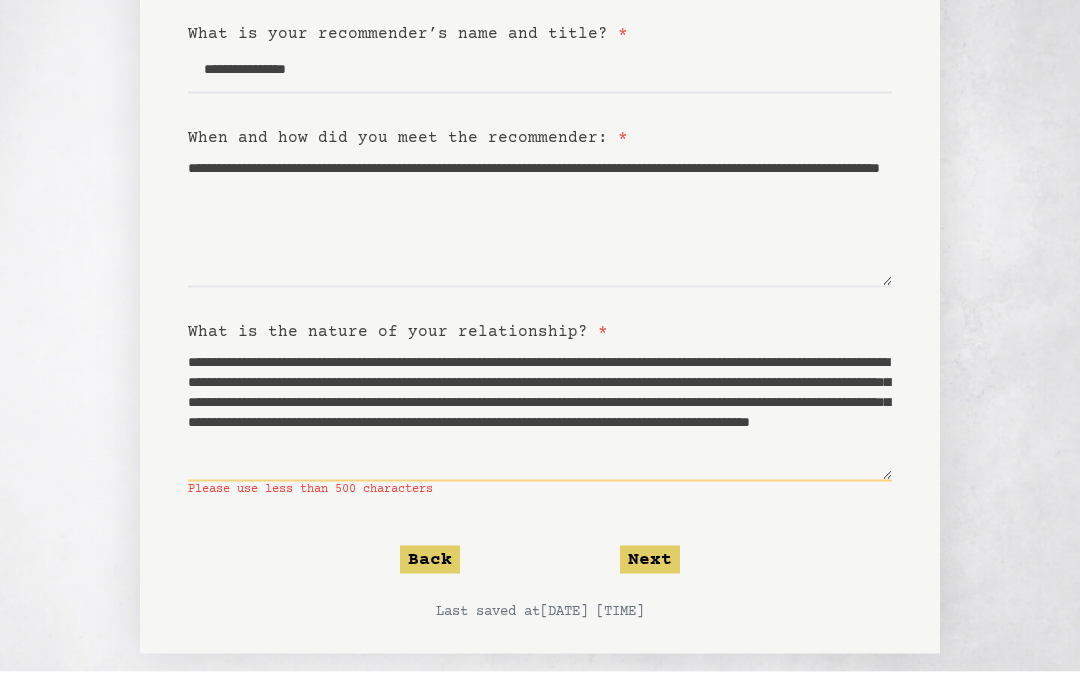 paste 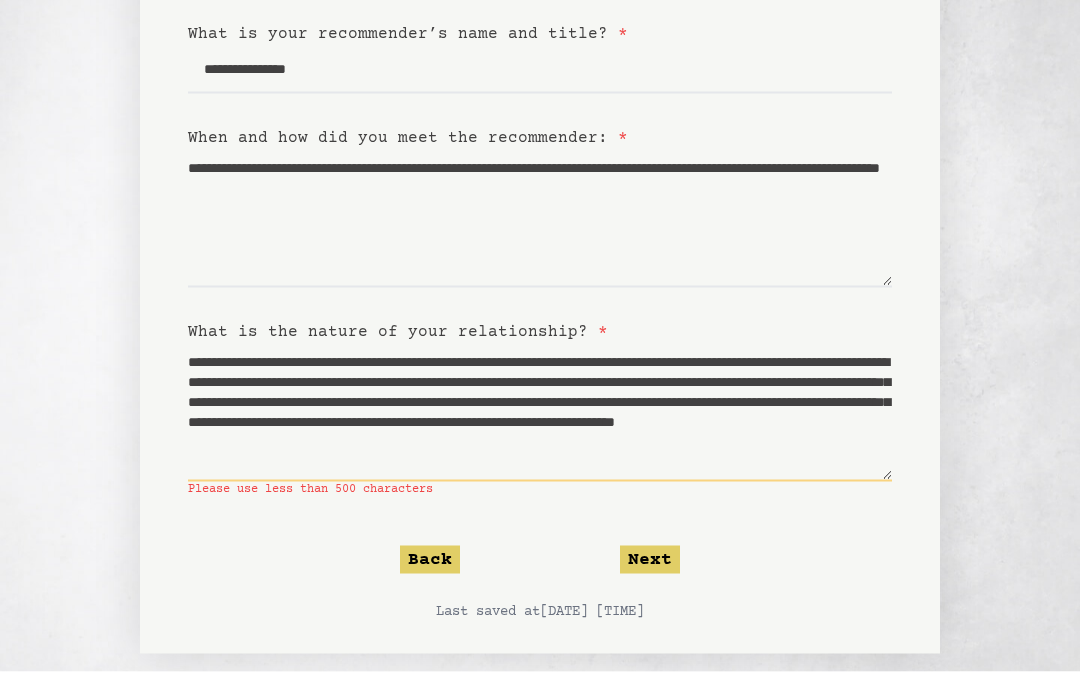 scroll, scrollTop: 0, scrollLeft: 0, axis: both 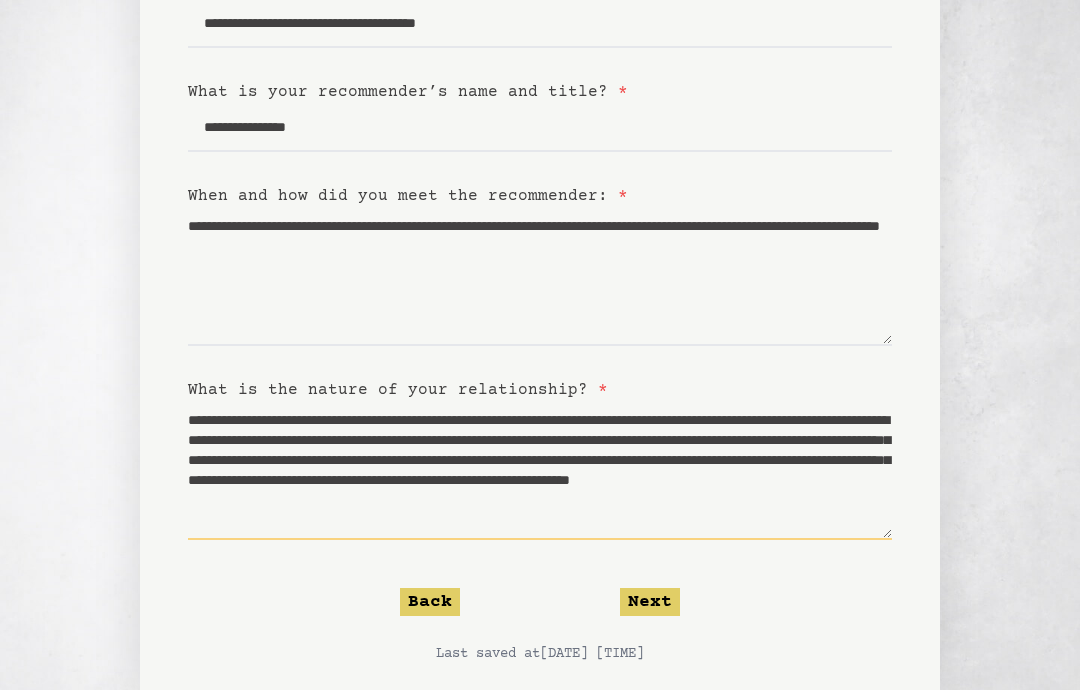 type on "**********" 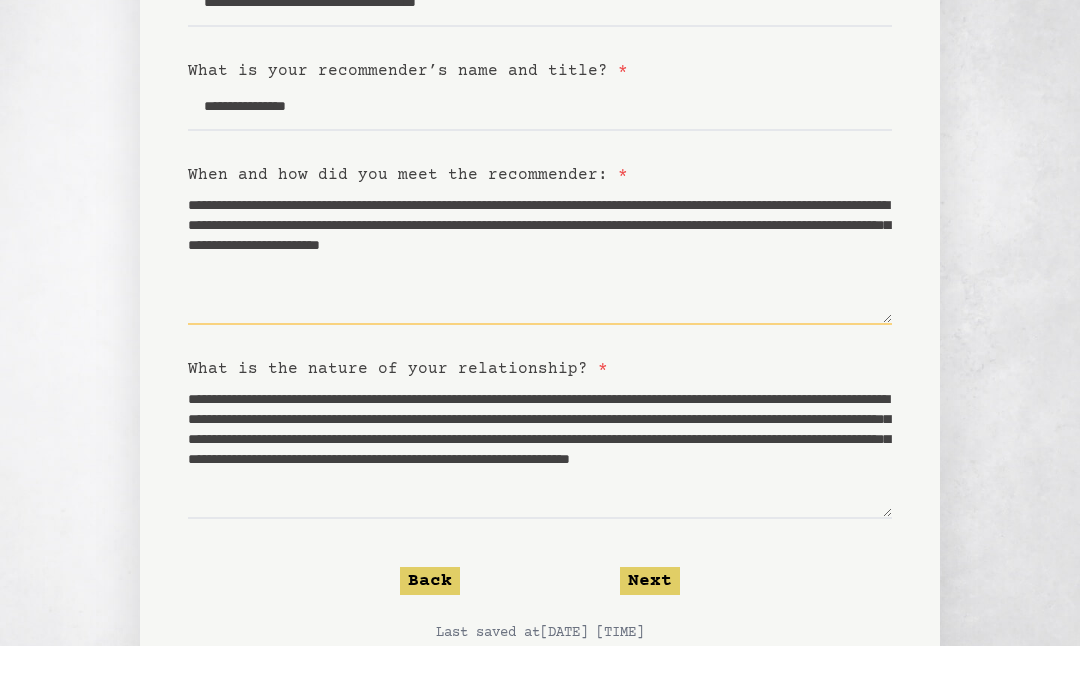 scroll, scrollTop: 454, scrollLeft: 0, axis: vertical 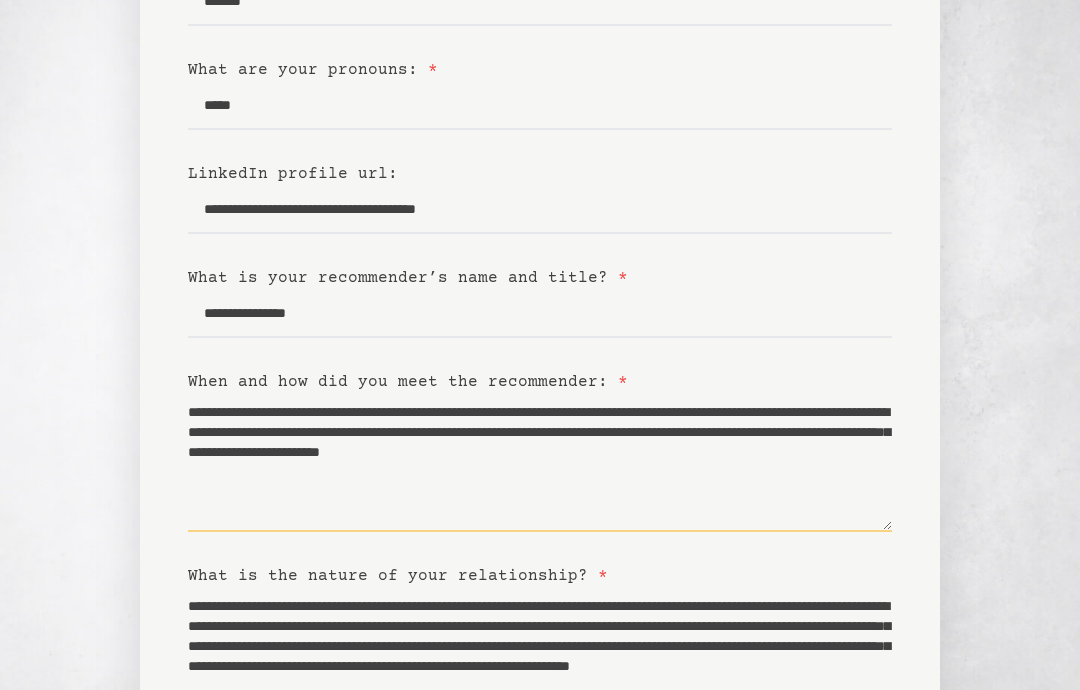 paste on "**********" 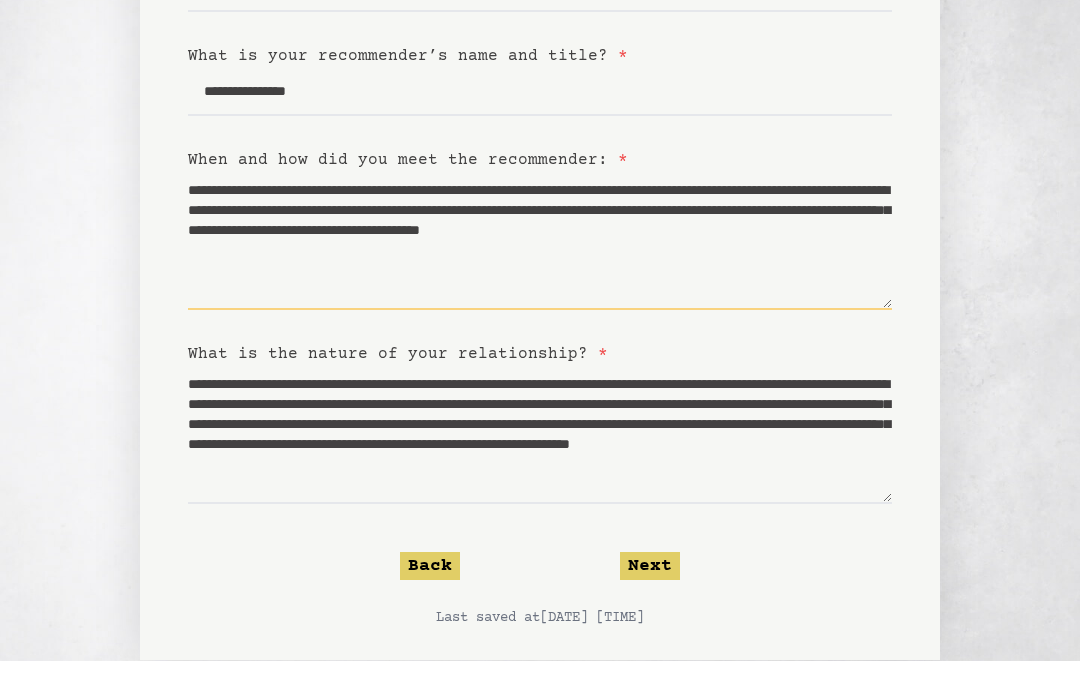 scroll, scrollTop: 484, scrollLeft: 0, axis: vertical 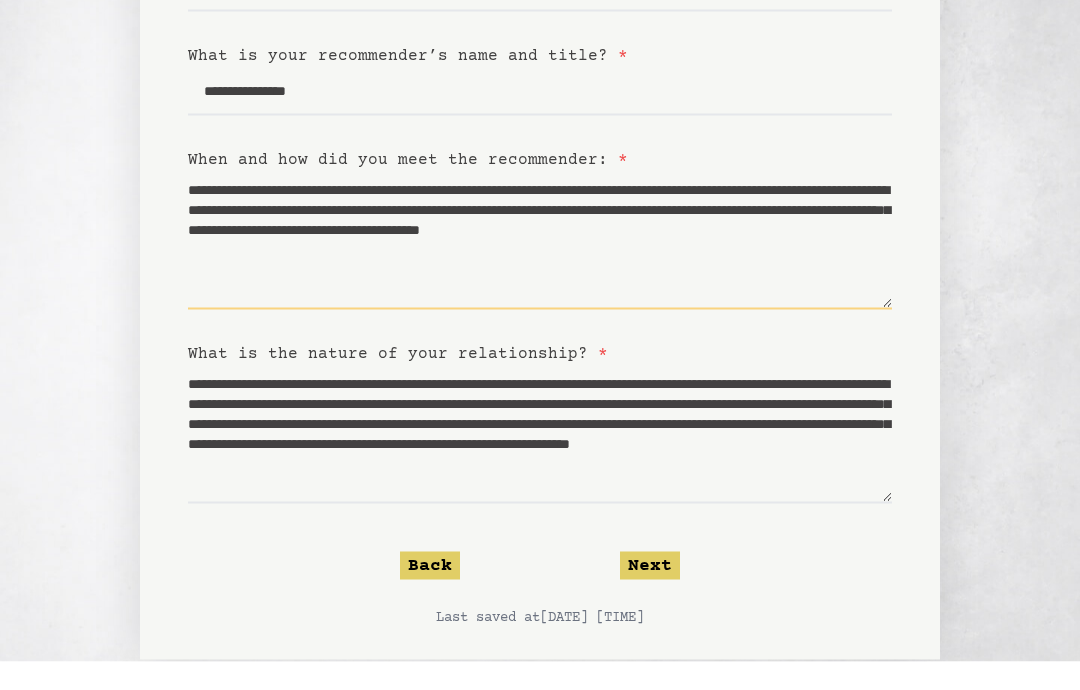 type on "**********" 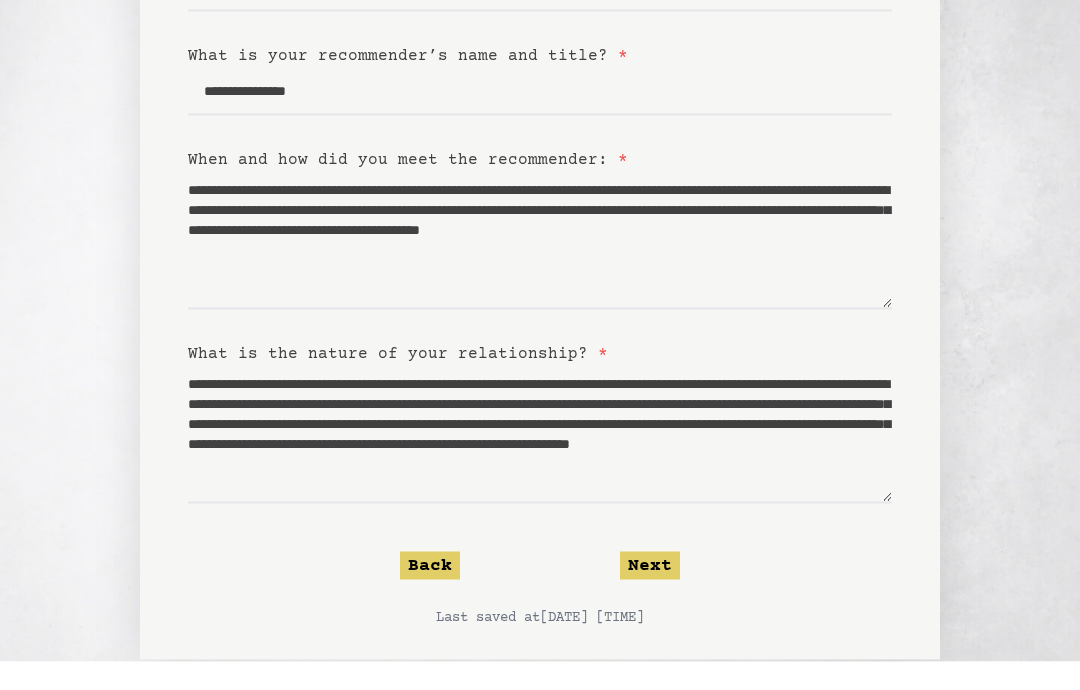 scroll, scrollTop: 442, scrollLeft: 0, axis: vertical 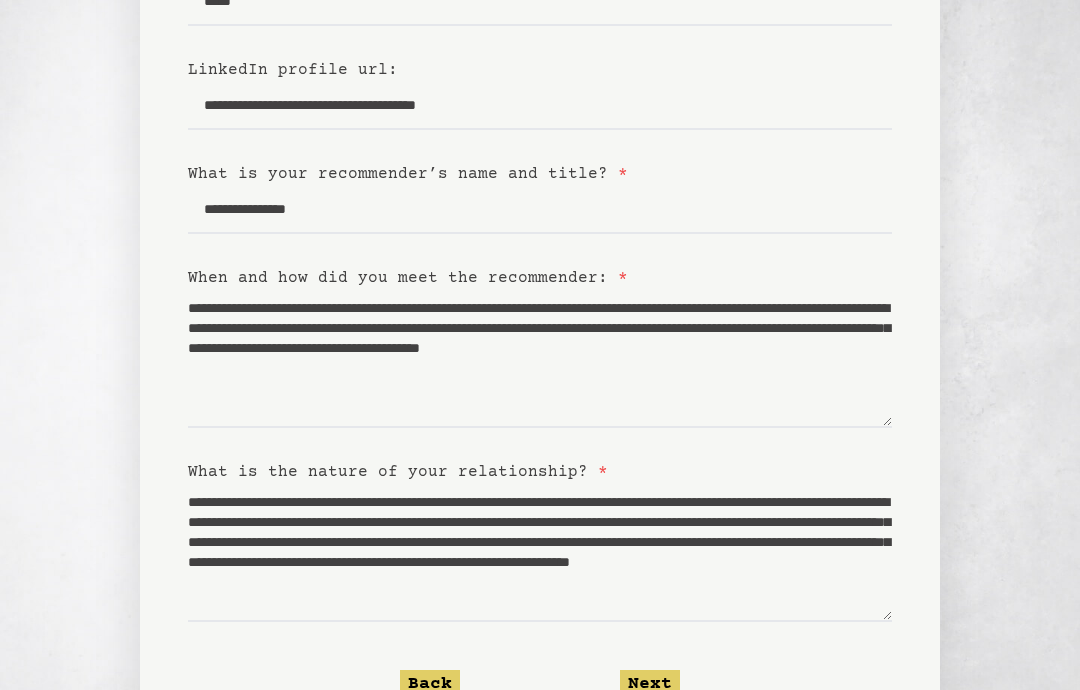 click on "Next" 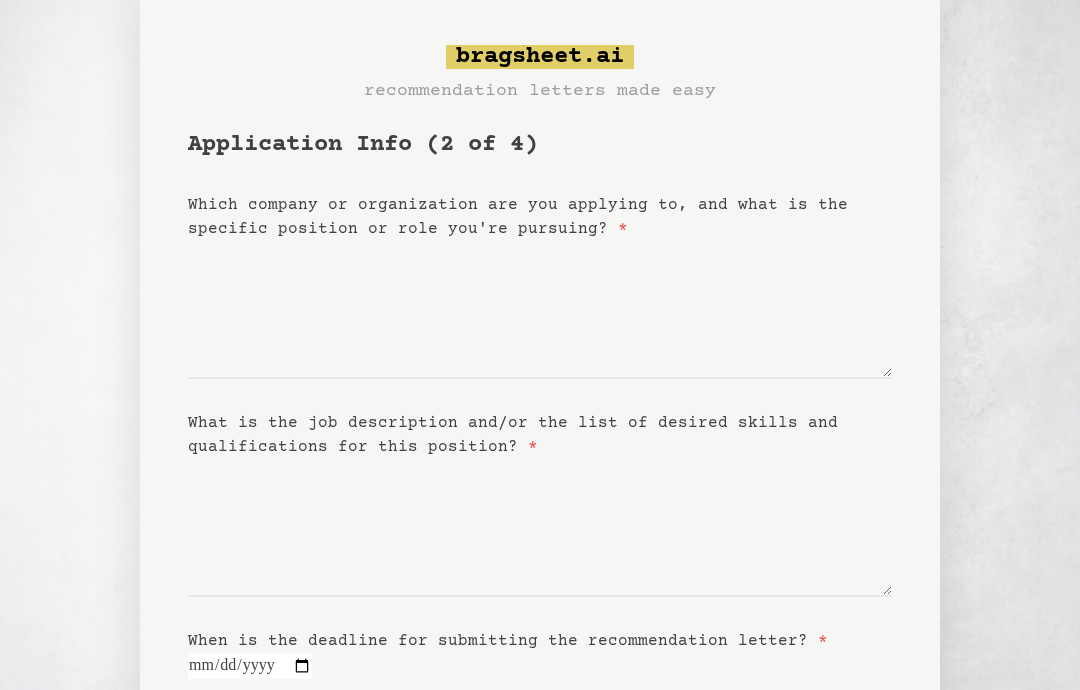 scroll, scrollTop: 0, scrollLeft: 0, axis: both 